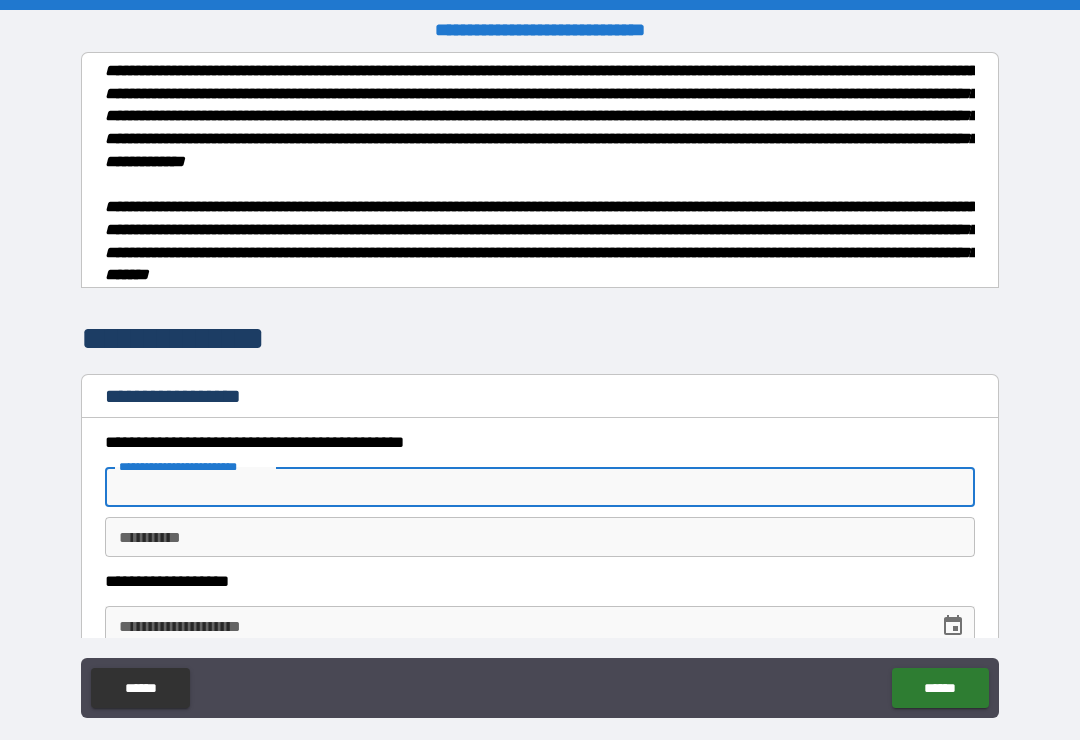 scroll, scrollTop: 0, scrollLeft: 0, axis: both 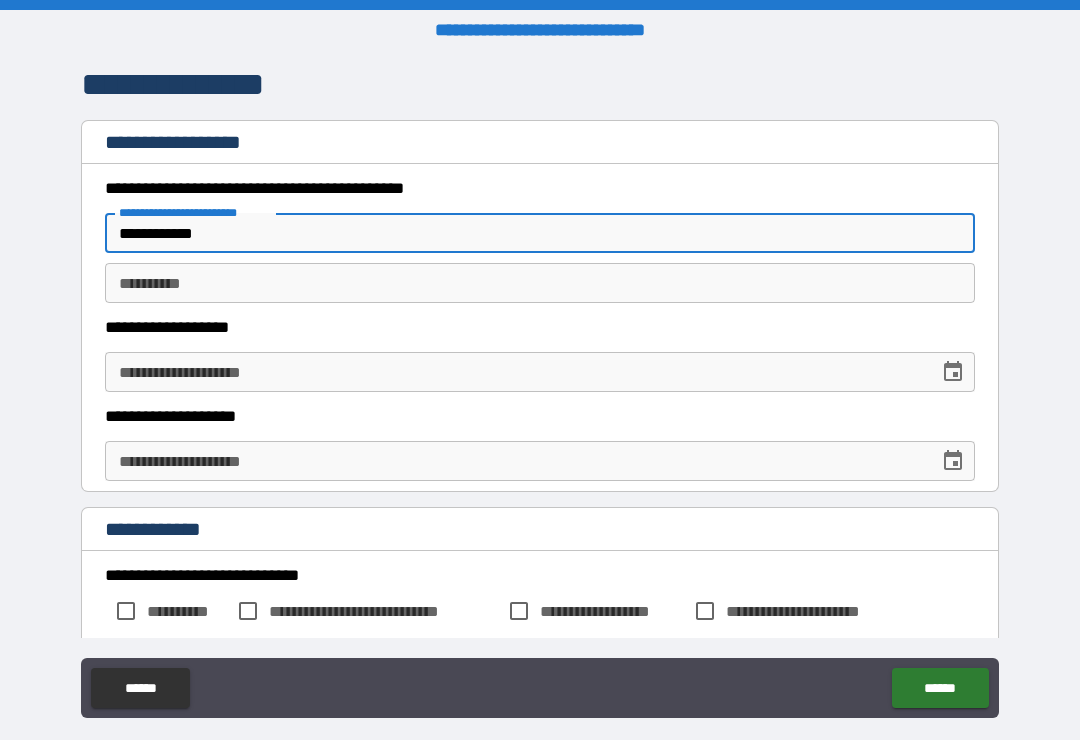 type on "**********" 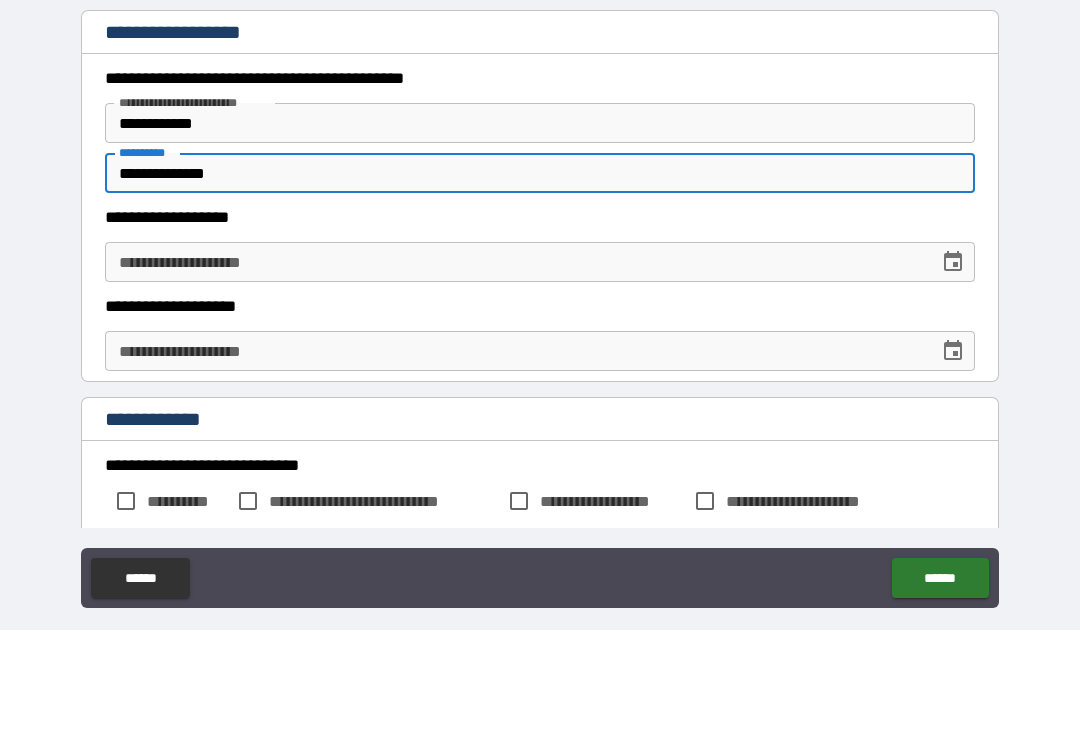 type on "**********" 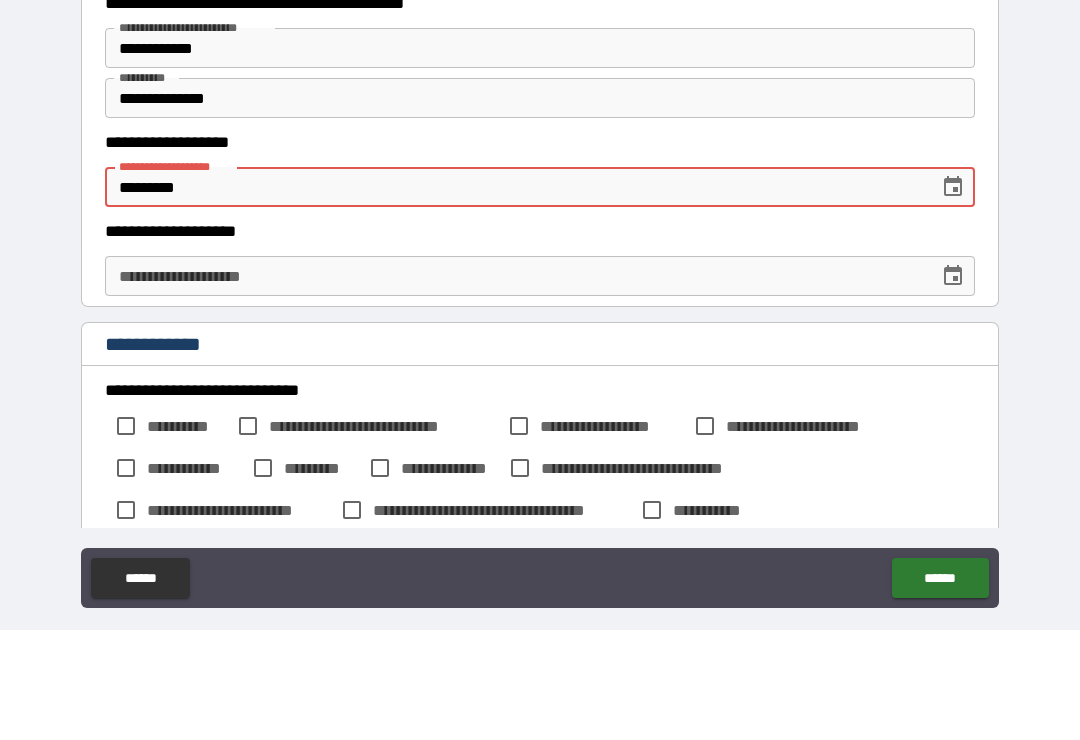 scroll, scrollTop: 346, scrollLeft: 0, axis: vertical 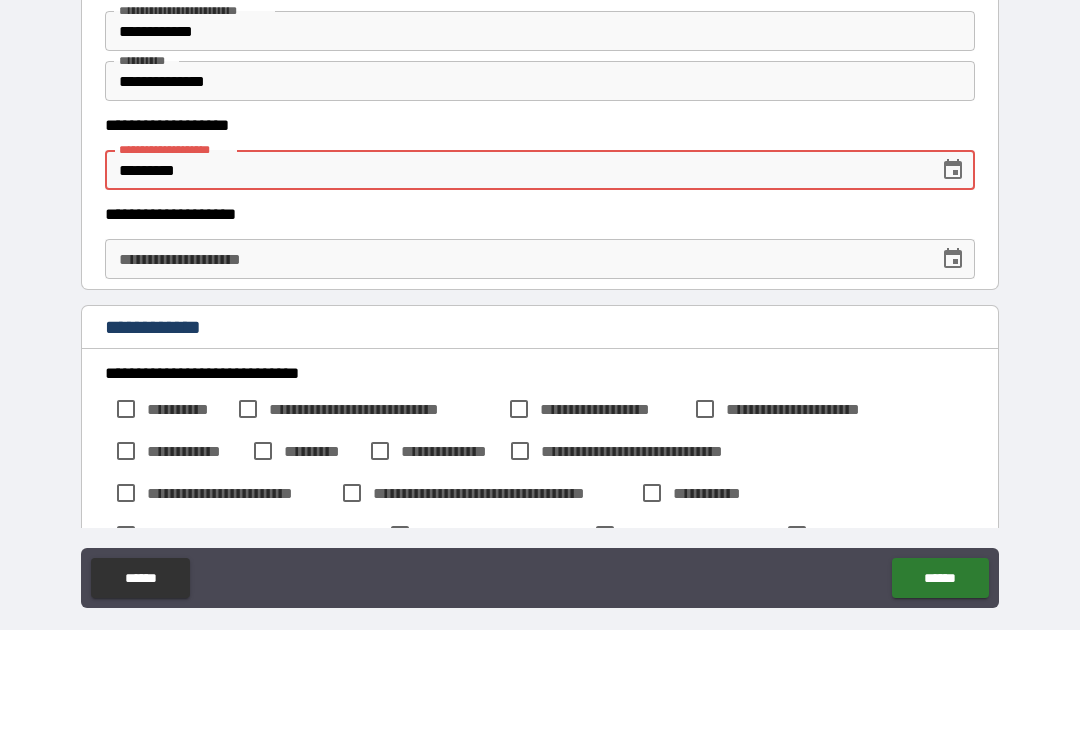 click on "**********" at bounding box center (540, 369) 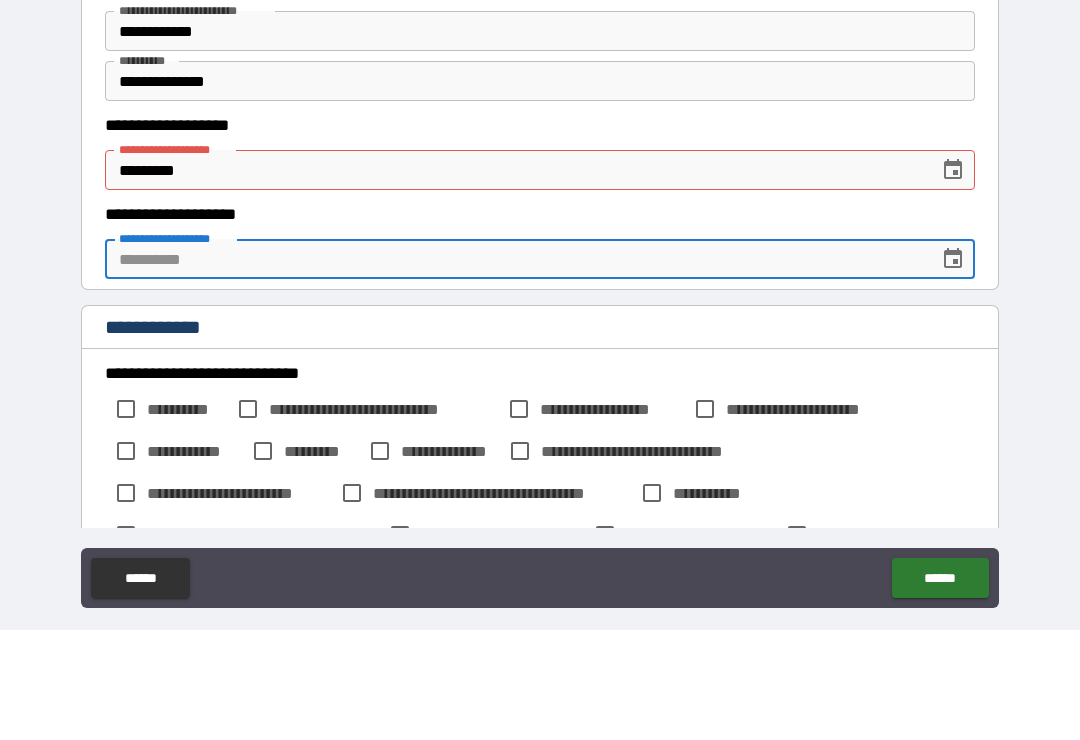 click on "*********" at bounding box center (515, 280) 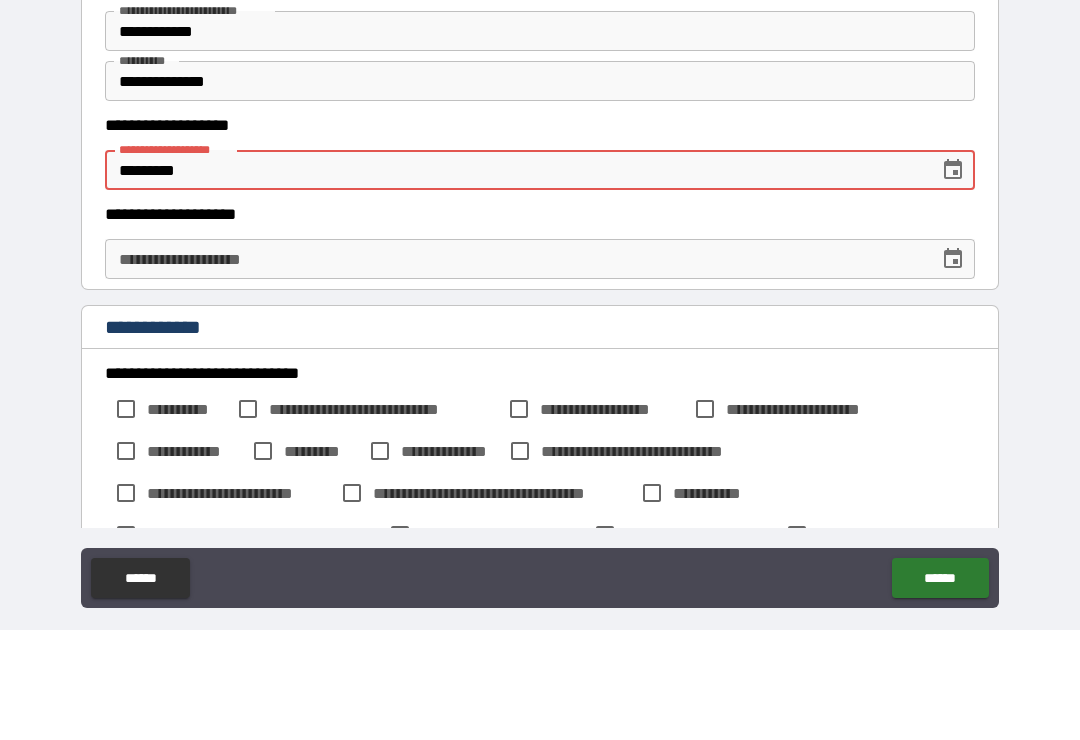 click on "*********" at bounding box center [515, 280] 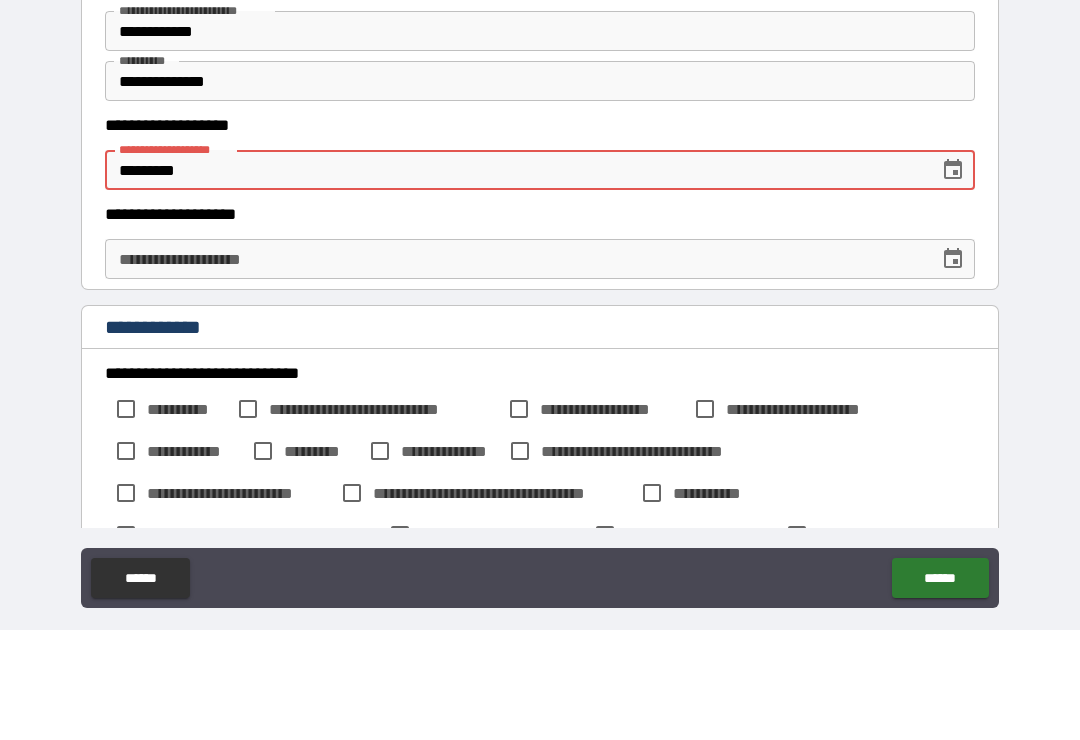 type on "**********" 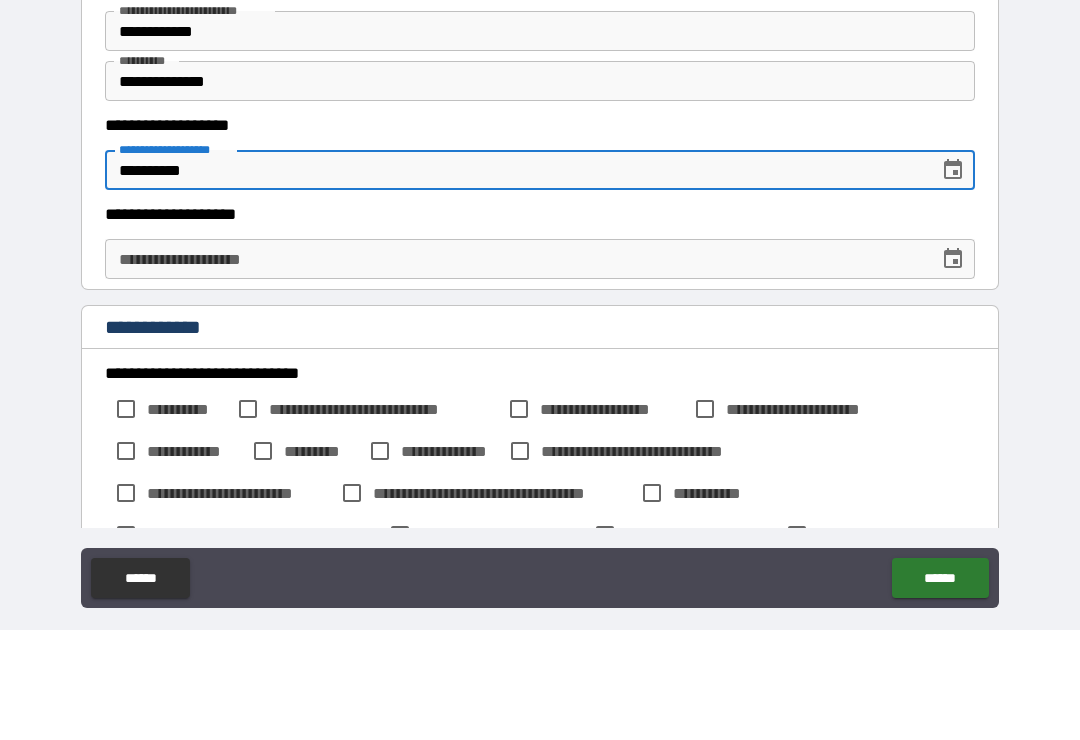 click on "**********" at bounding box center [540, 369] 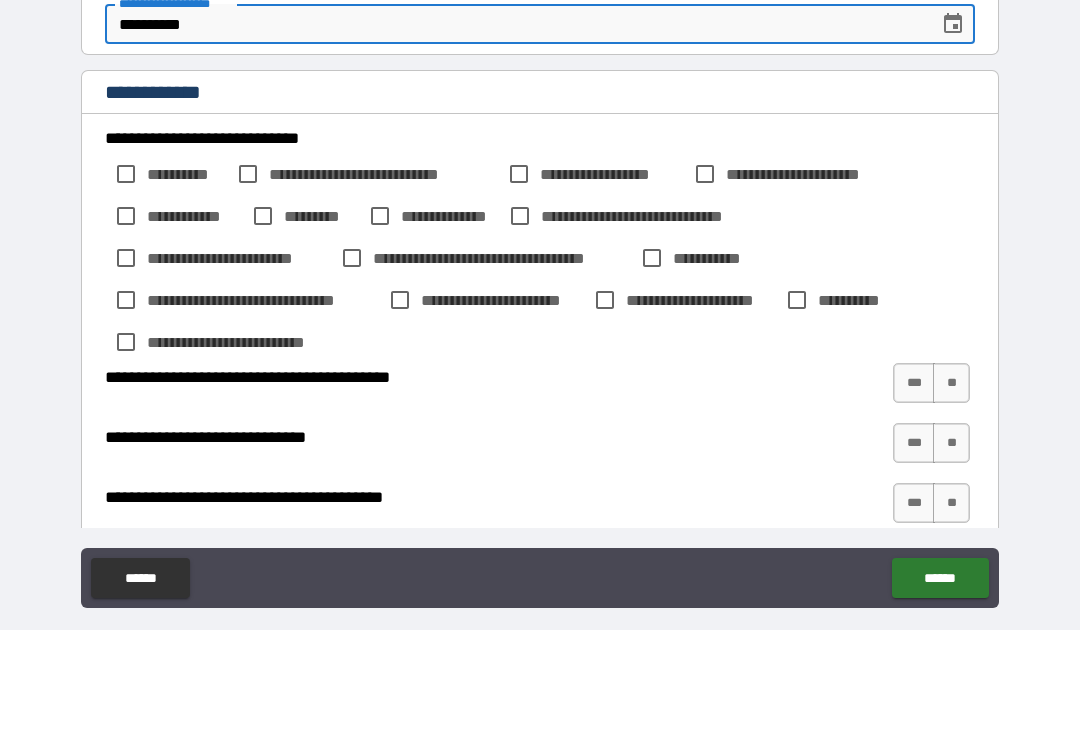 scroll, scrollTop: 580, scrollLeft: 0, axis: vertical 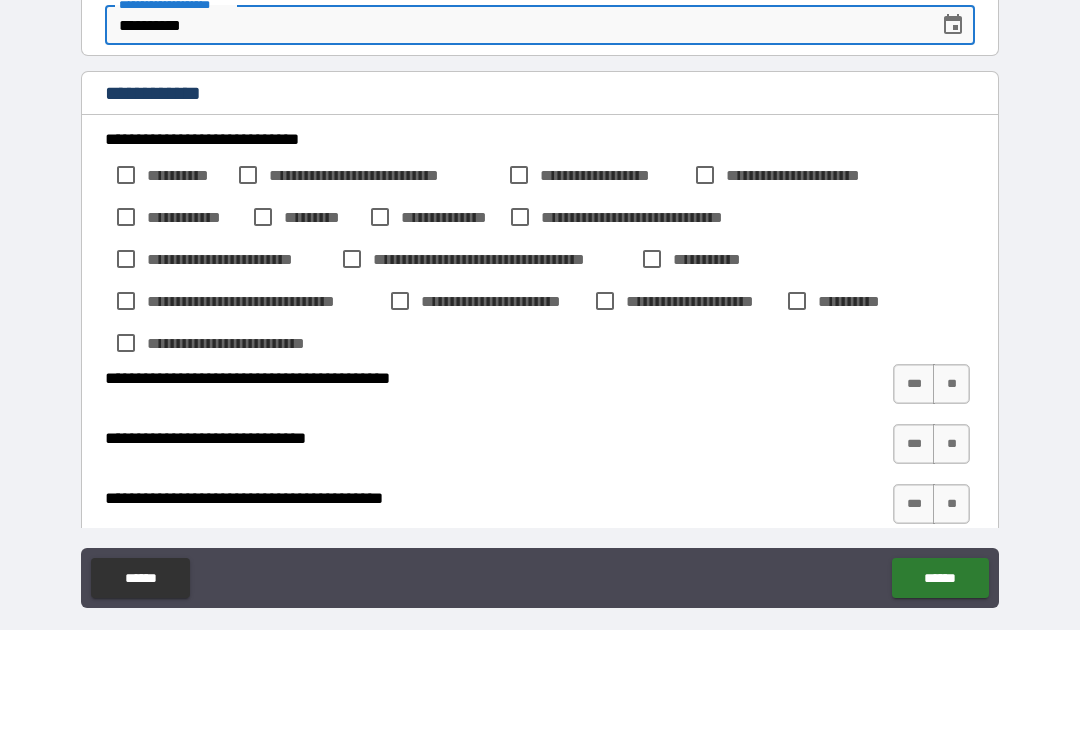 type on "**********" 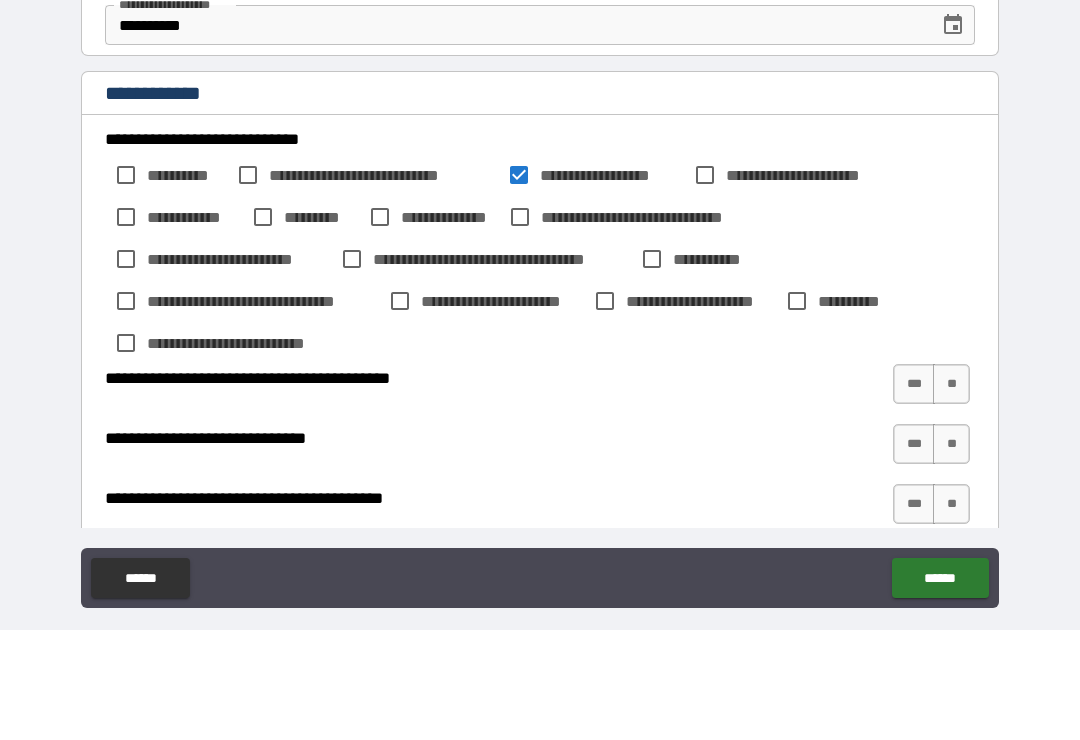 scroll, scrollTop: 31, scrollLeft: 0, axis: vertical 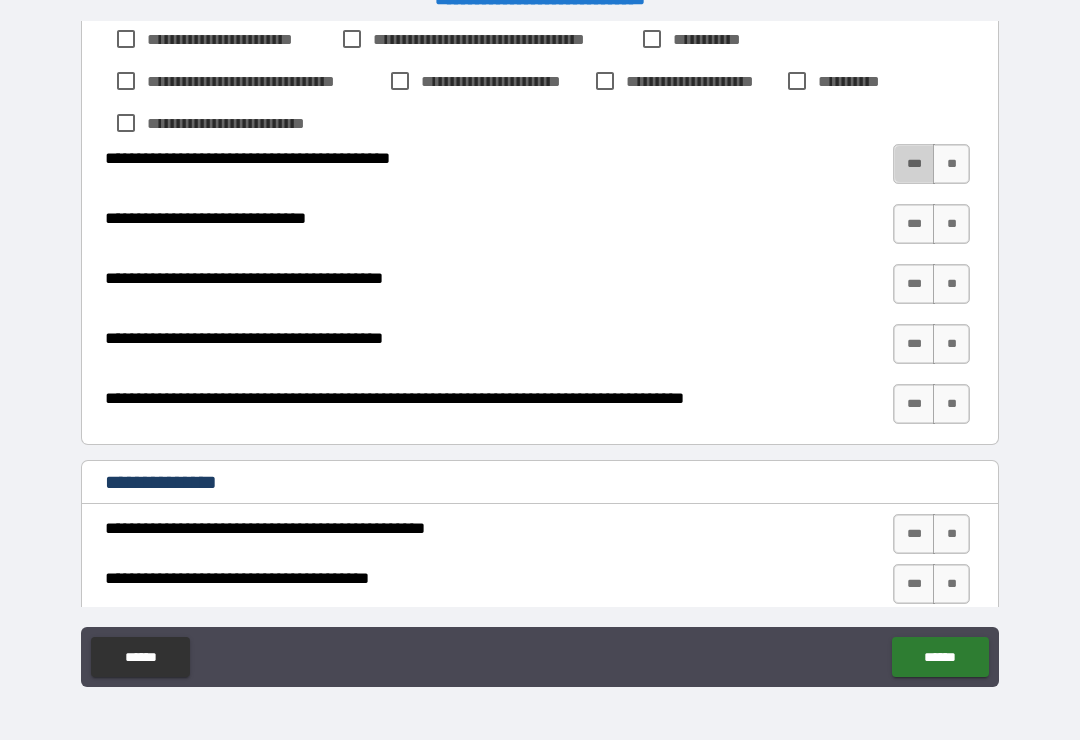 click on "***" at bounding box center [914, 164] 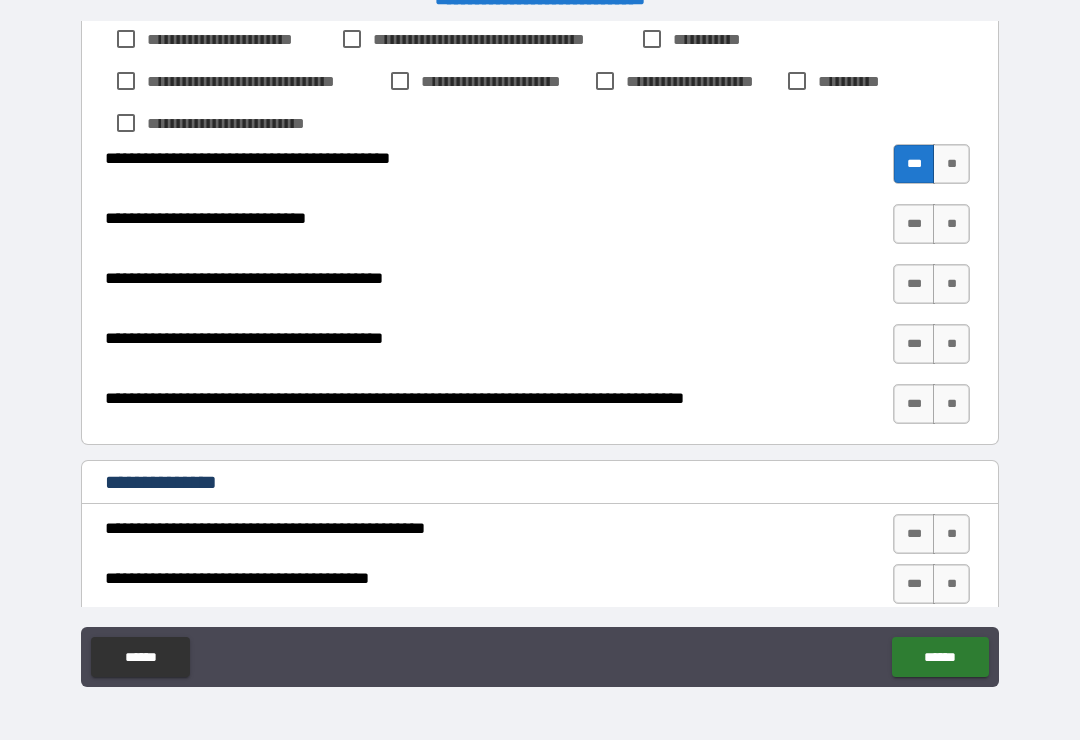 click on "**" at bounding box center [951, 224] 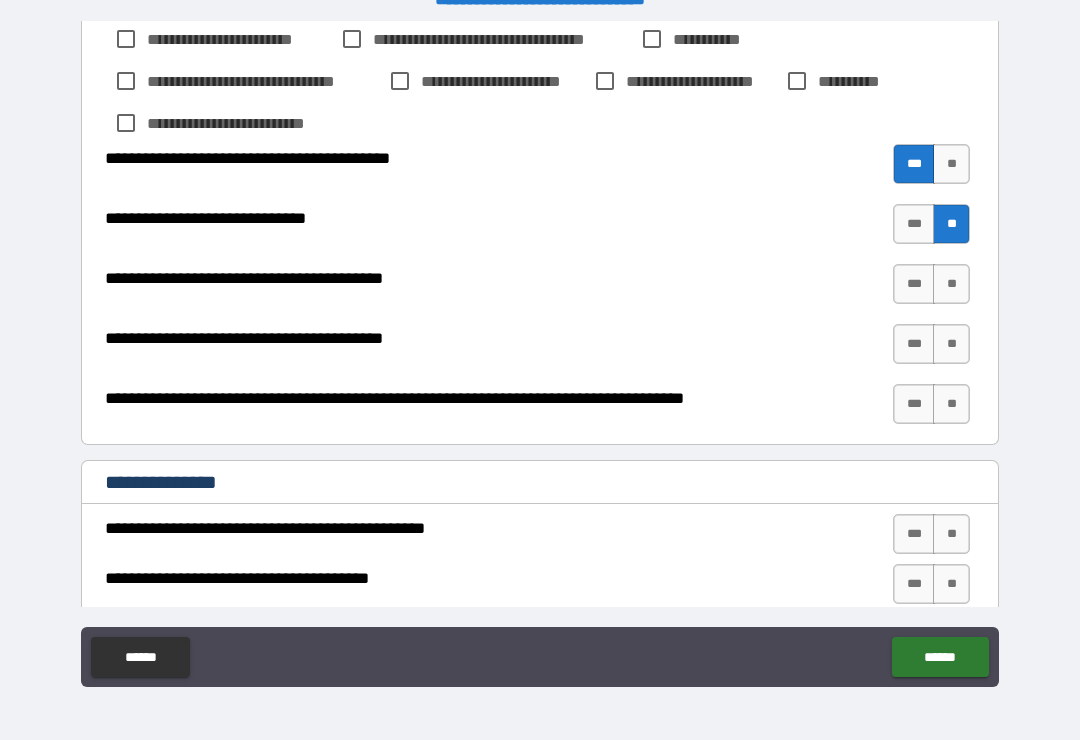 click on "**" at bounding box center (951, 284) 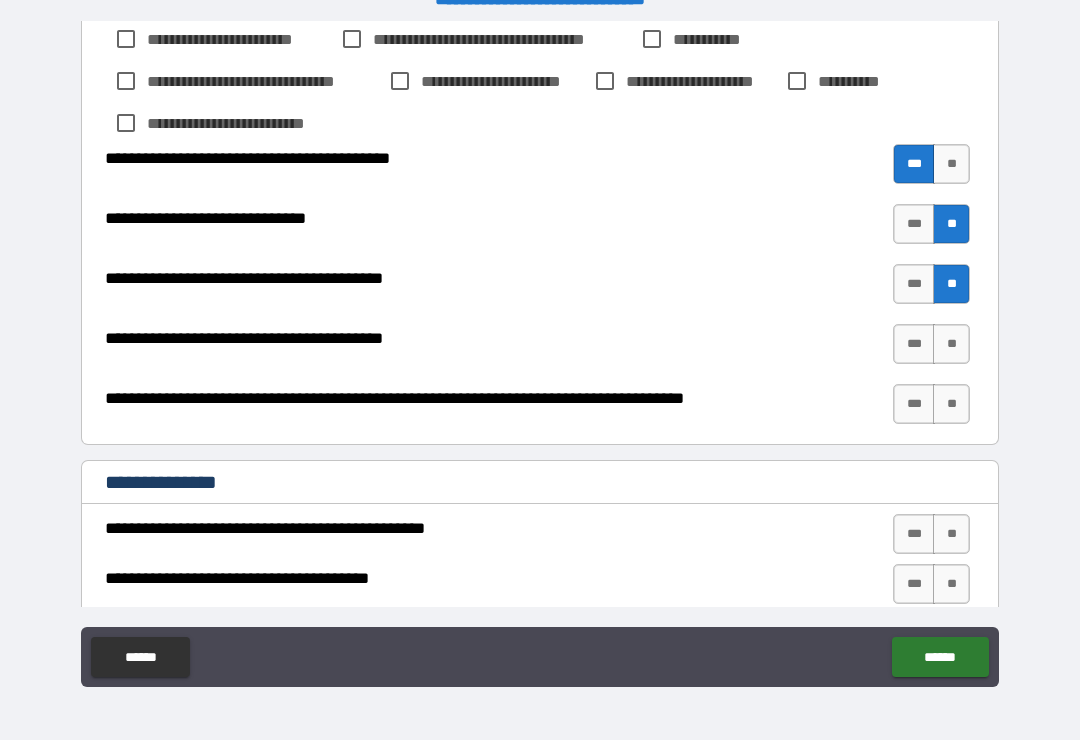 click on "**" at bounding box center (951, 344) 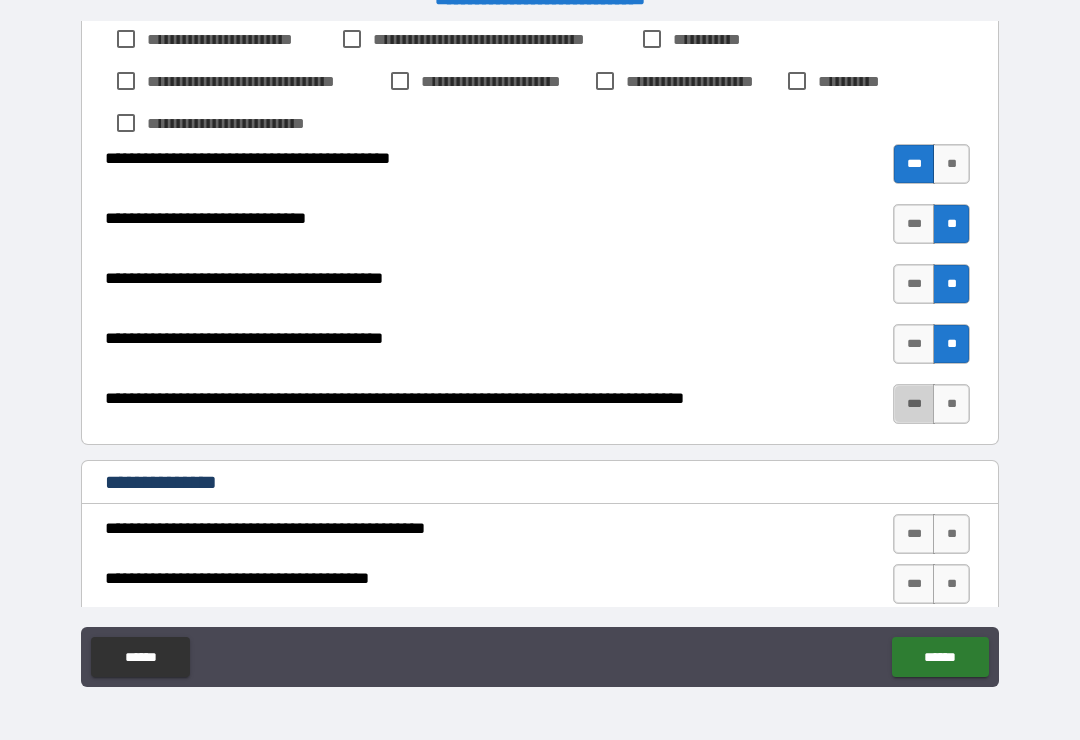 click on "***" at bounding box center (914, 404) 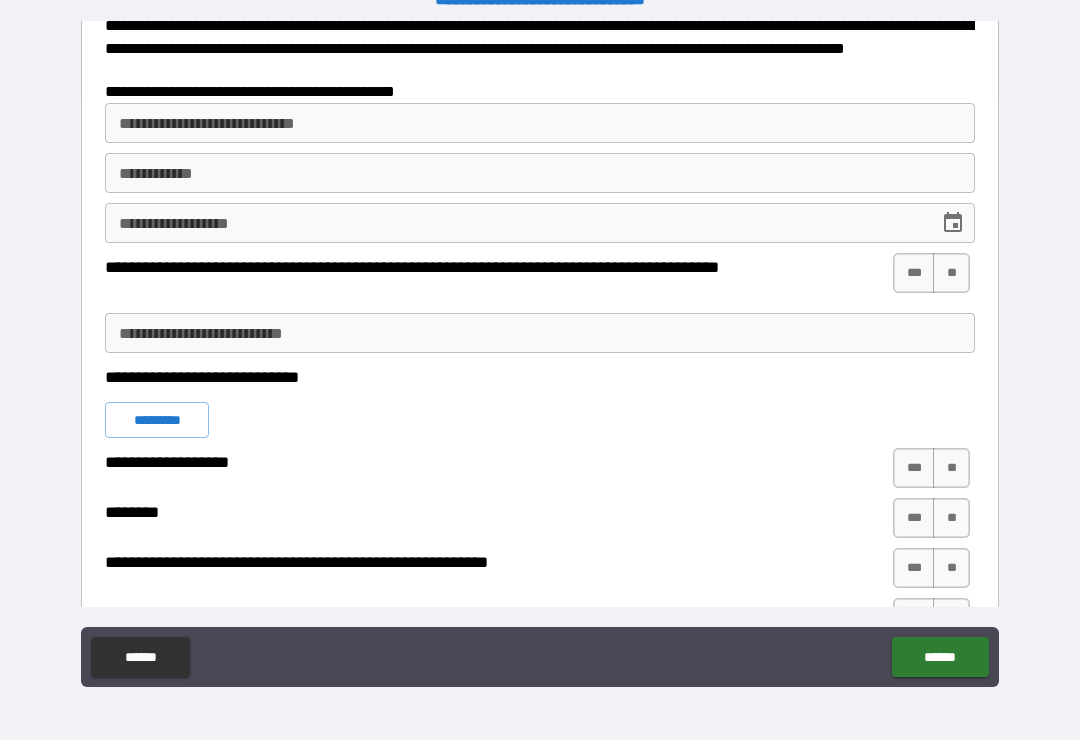scroll, scrollTop: 1954, scrollLeft: 0, axis: vertical 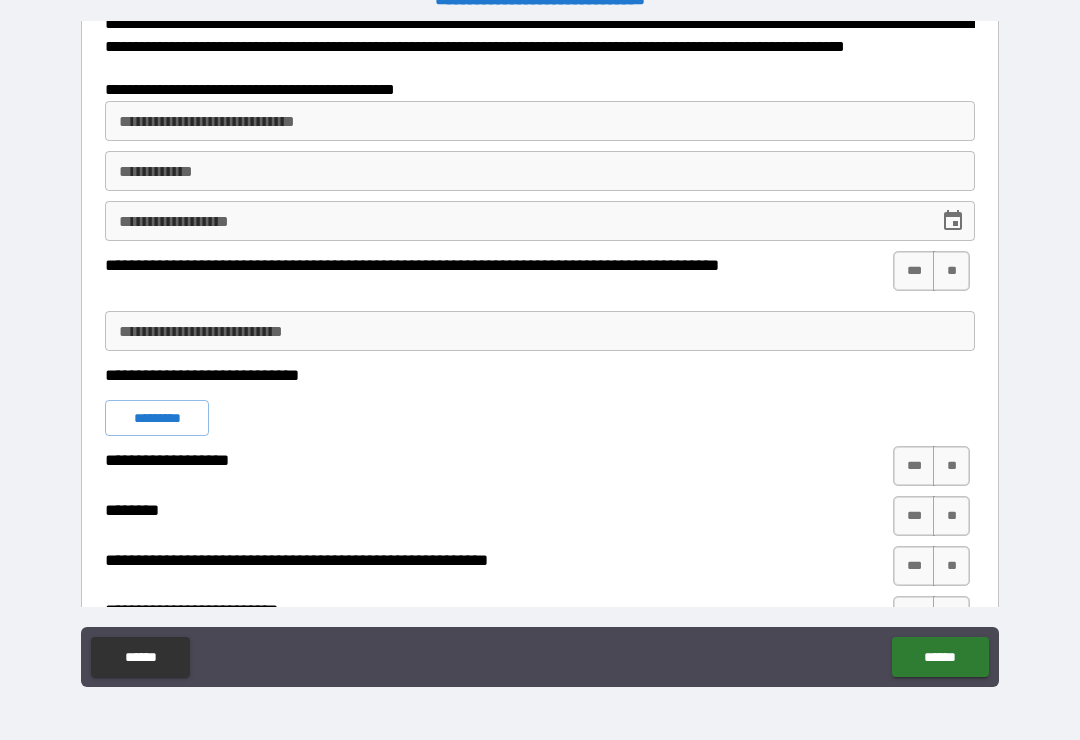 click on "**" at bounding box center [951, 271] 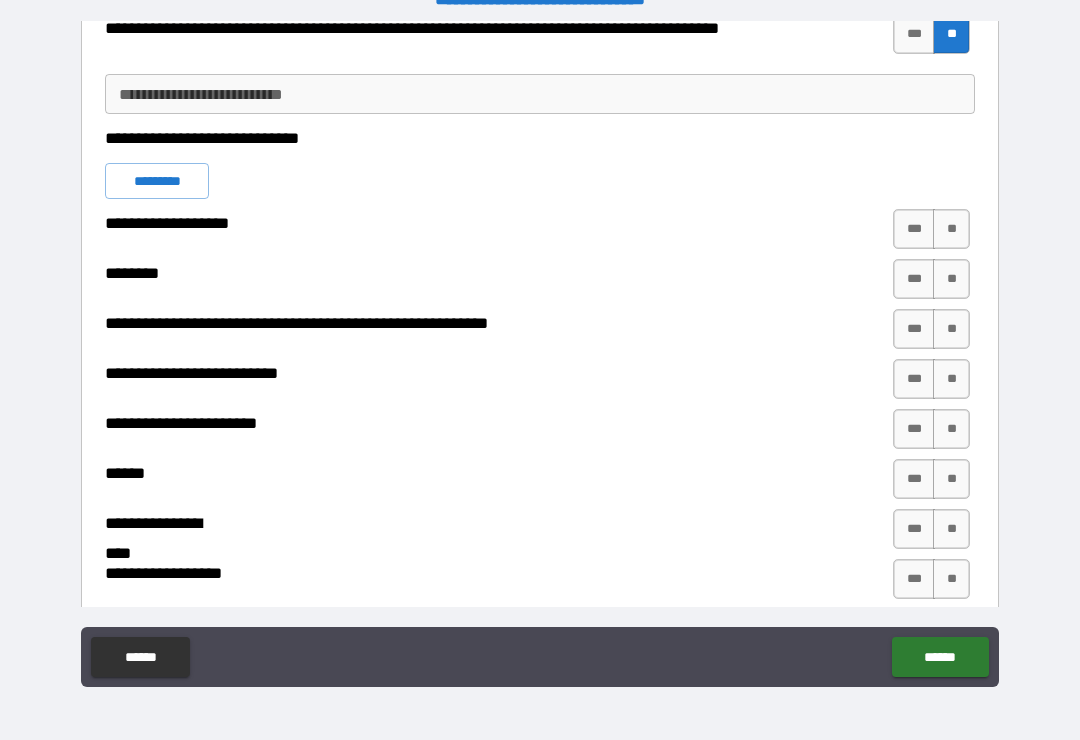 scroll, scrollTop: 2199, scrollLeft: 0, axis: vertical 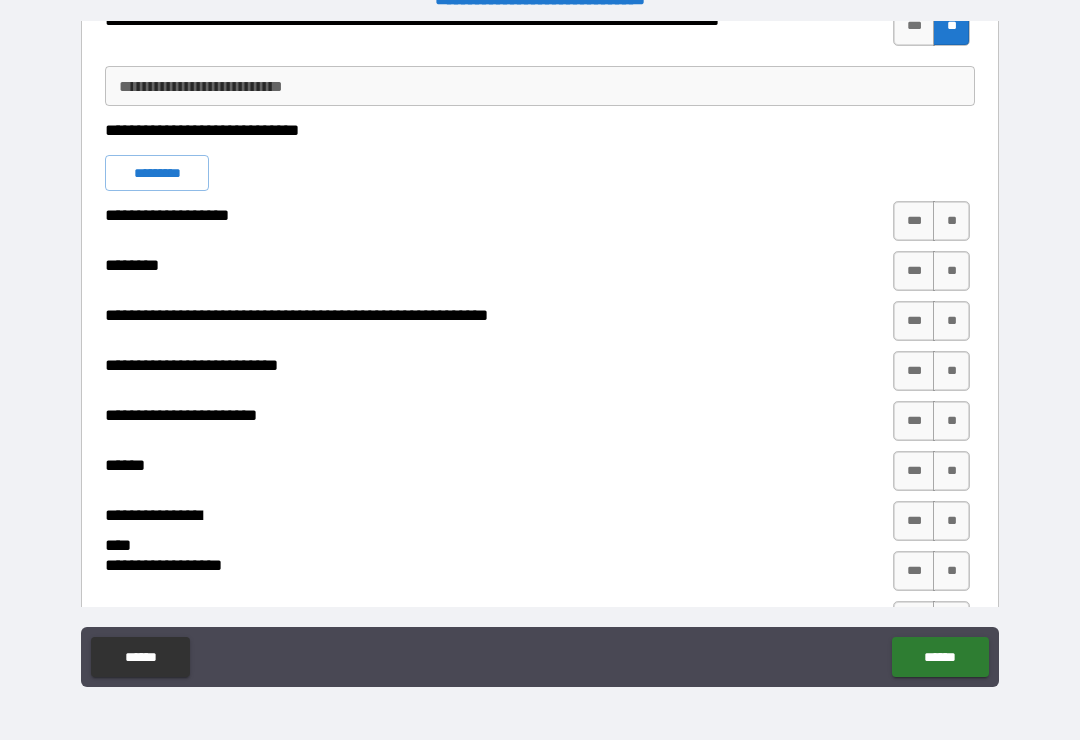 click on "**" at bounding box center (951, 221) 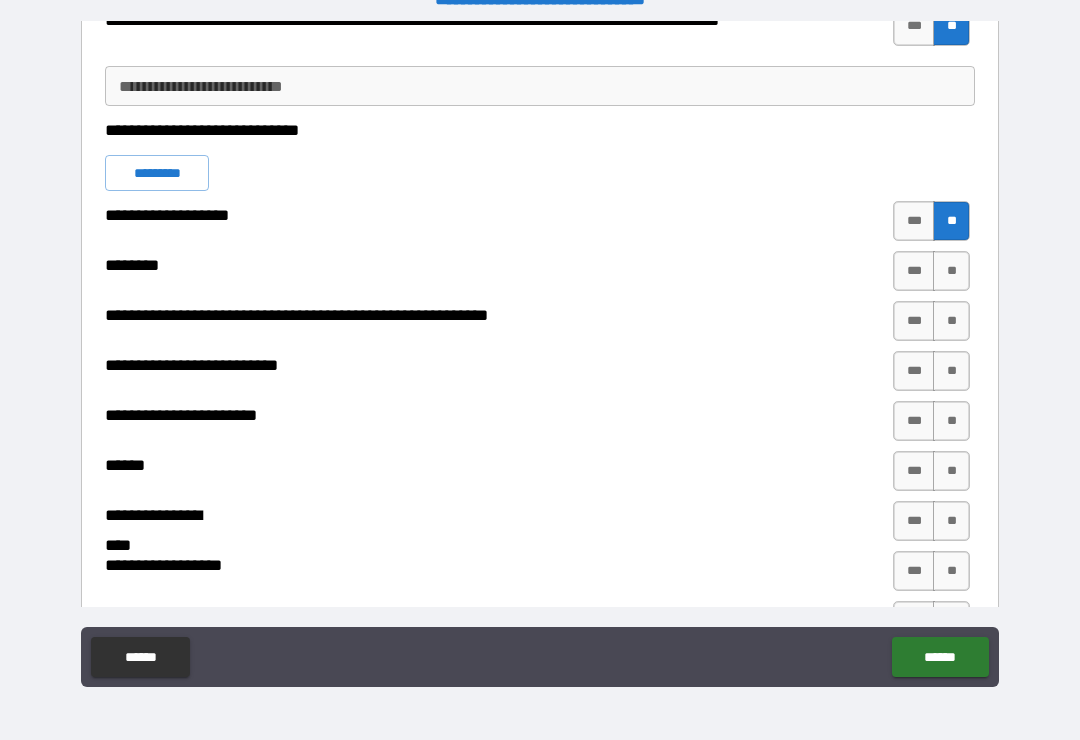 click on "**" at bounding box center (951, 271) 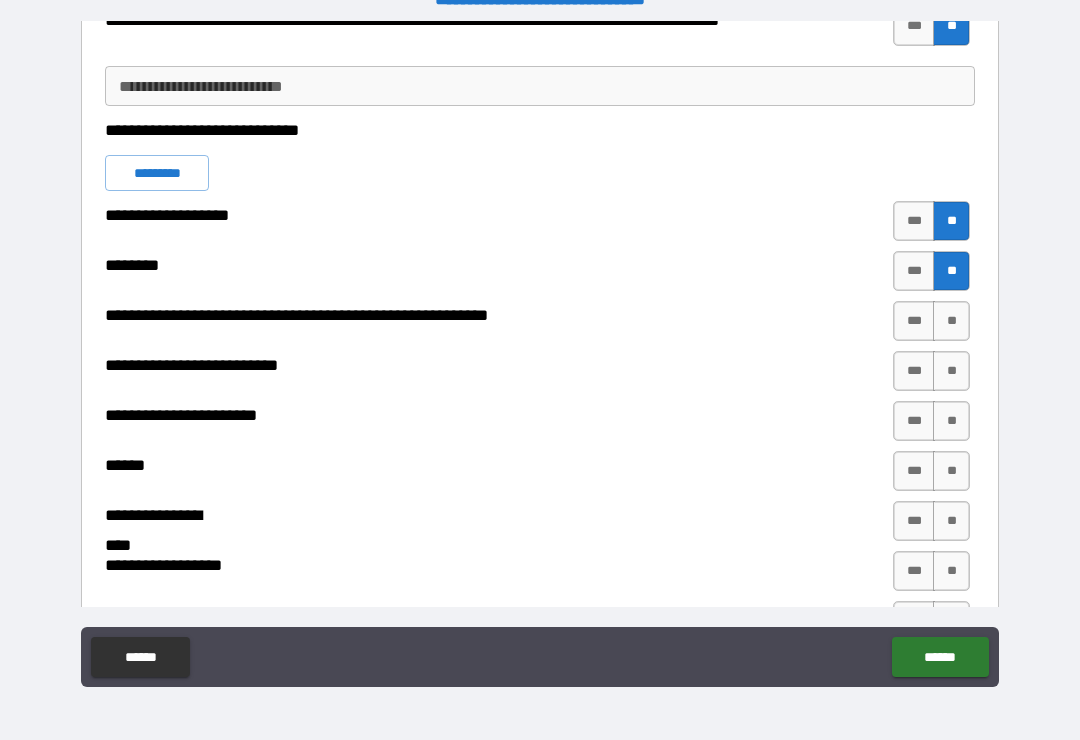 click on "**" at bounding box center [951, 321] 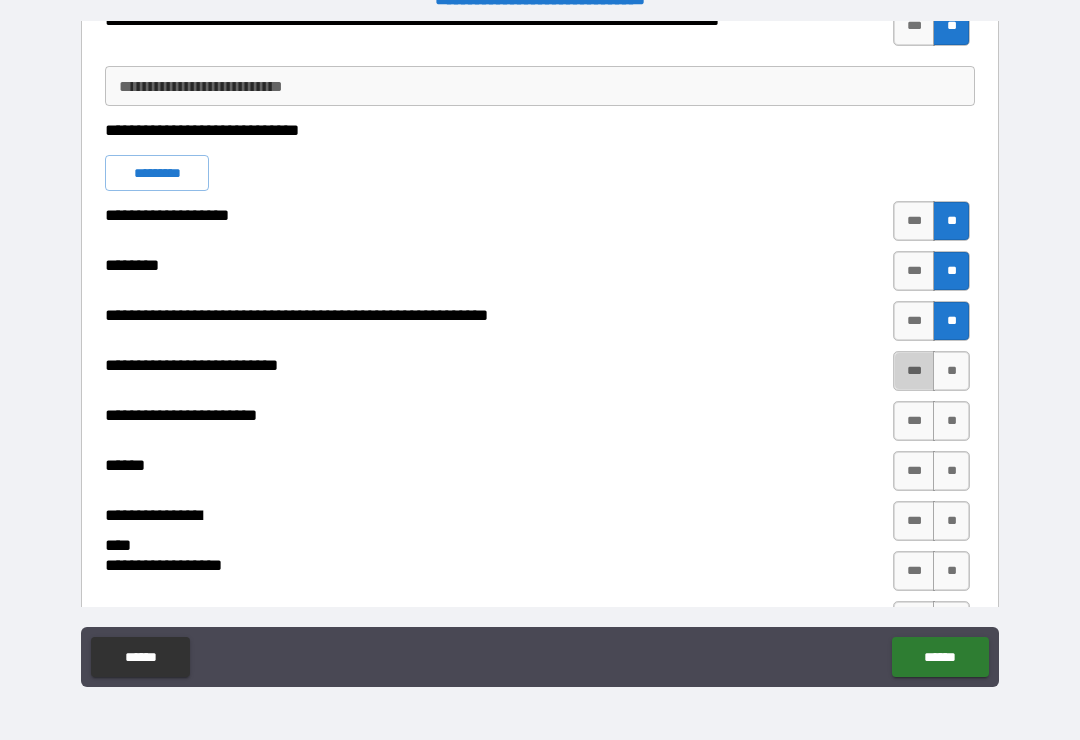 click on "***" at bounding box center [914, 371] 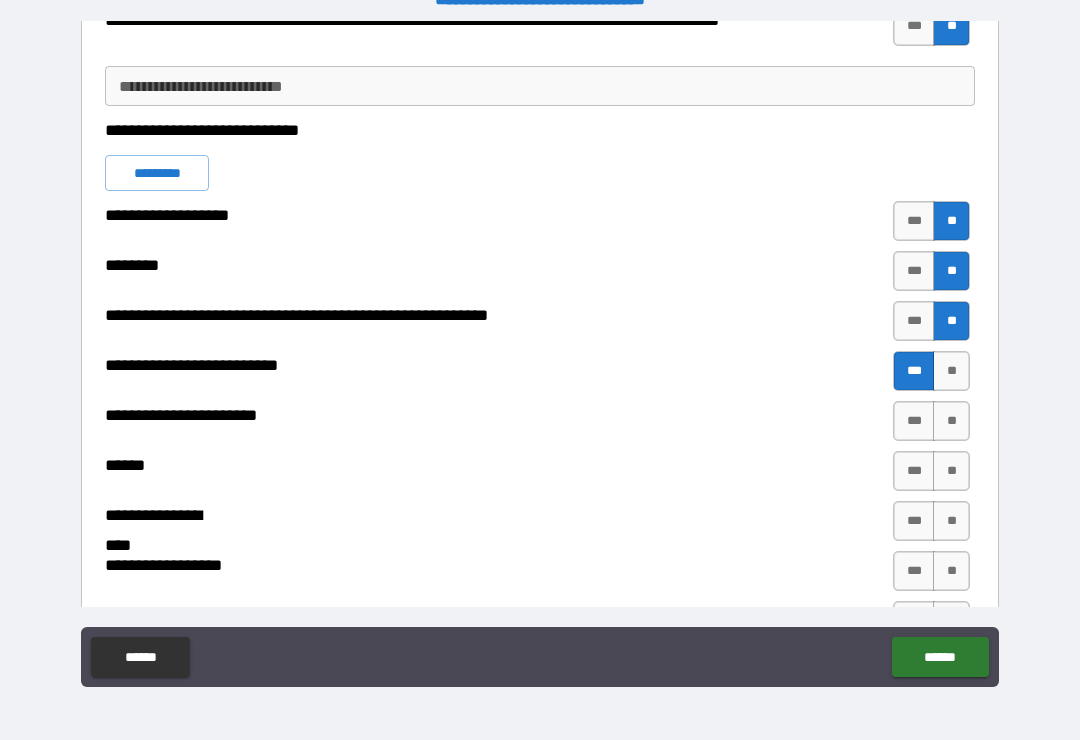 click on "**" at bounding box center [951, 421] 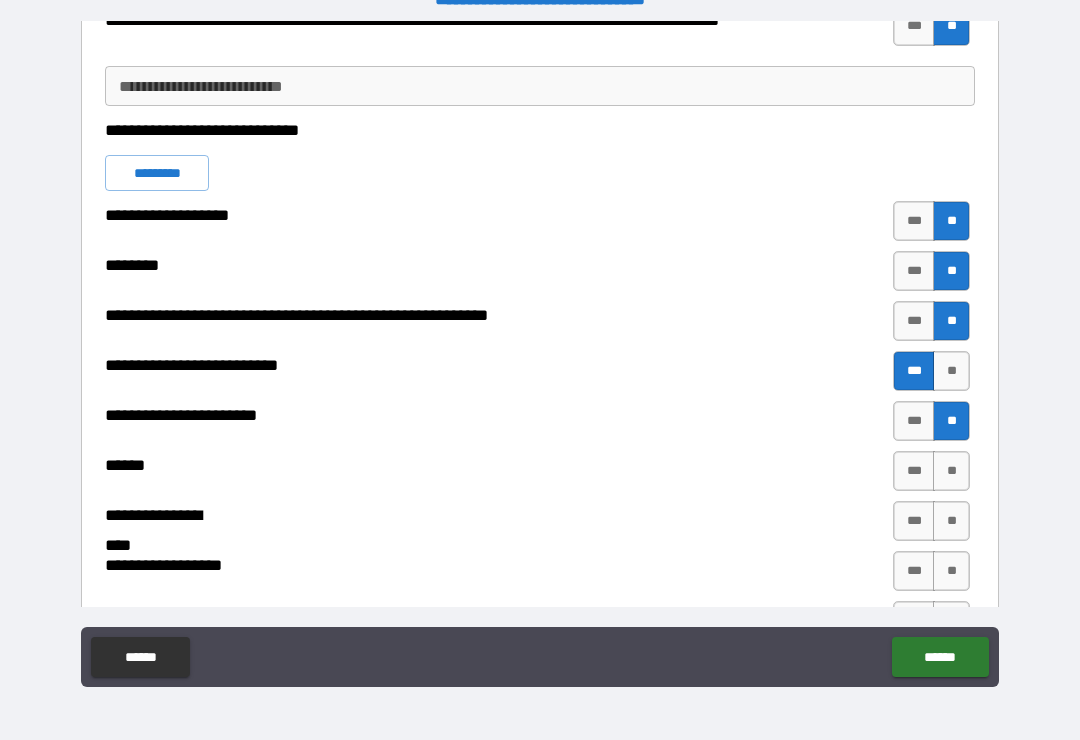 click on "**" at bounding box center (951, 471) 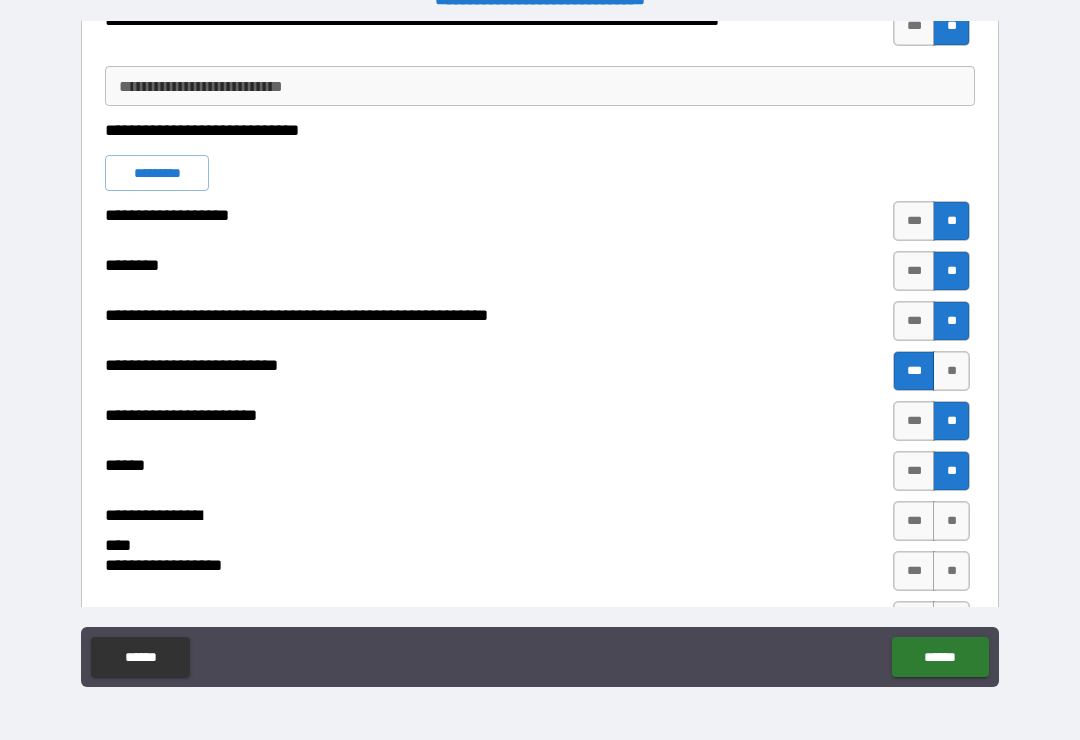 click on "**" at bounding box center (951, 521) 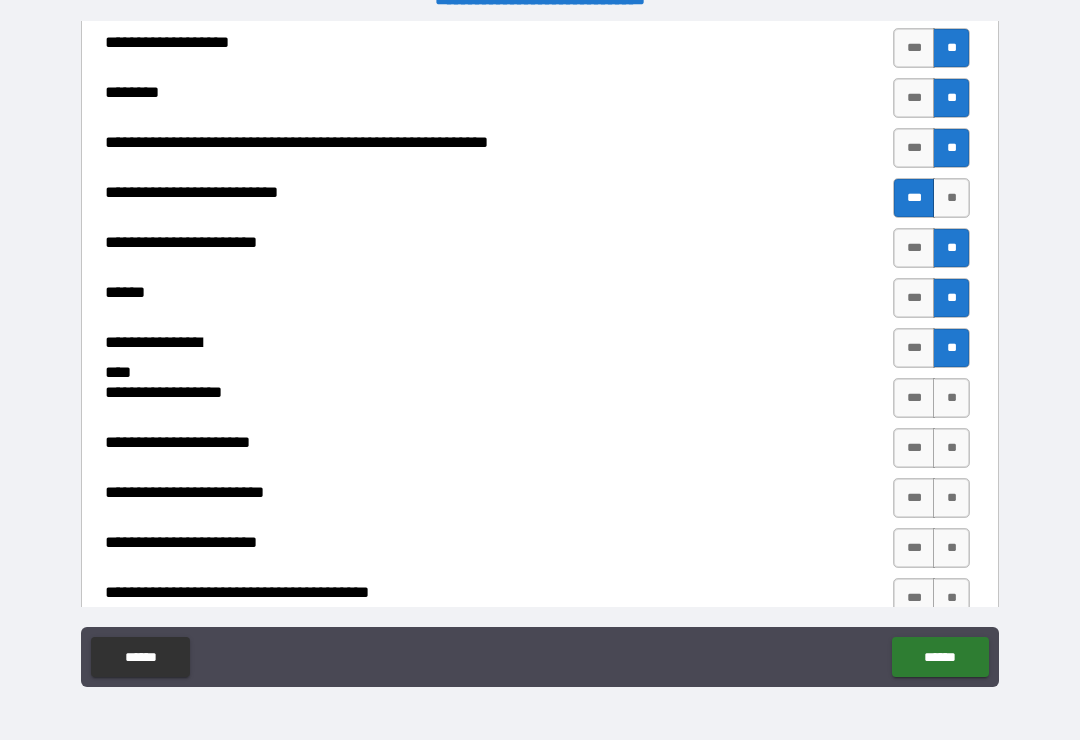 scroll, scrollTop: 2386, scrollLeft: 0, axis: vertical 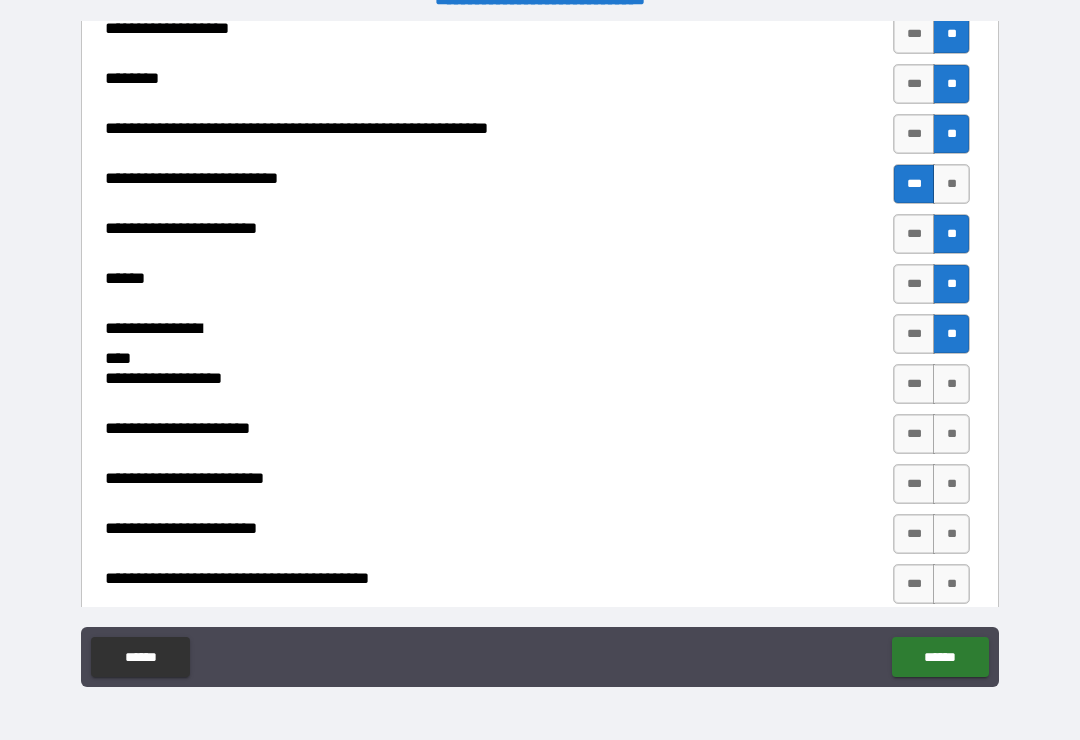 click on "**" at bounding box center [951, 384] 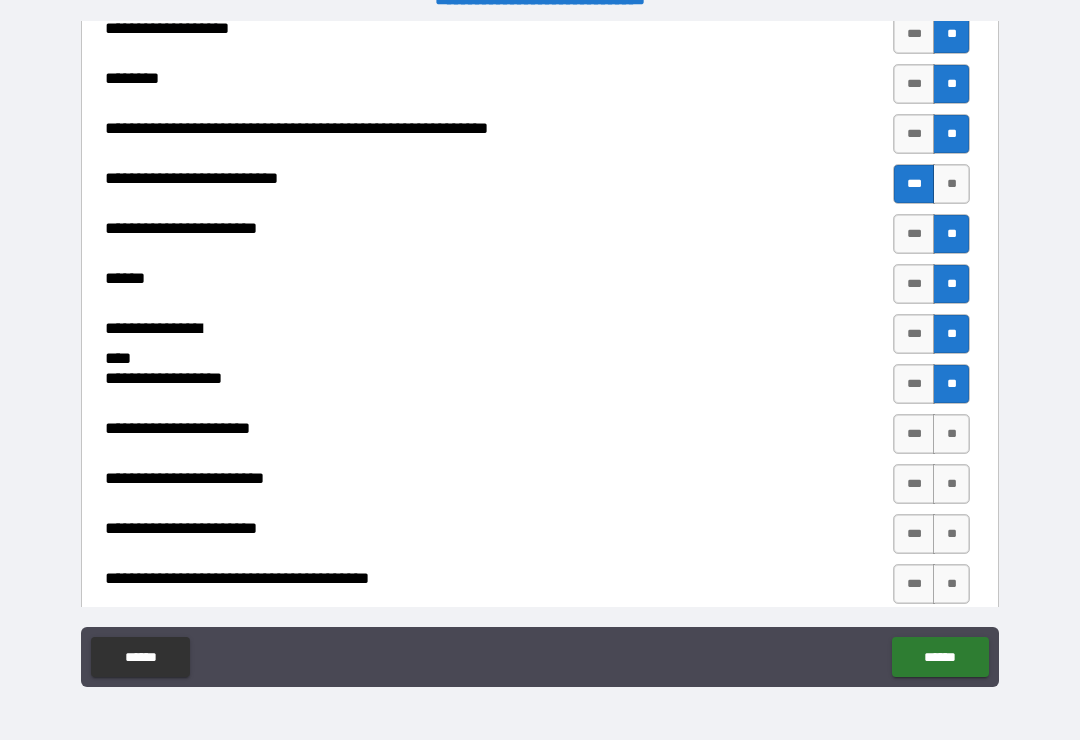 click on "**" at bounding box center (951, 434) 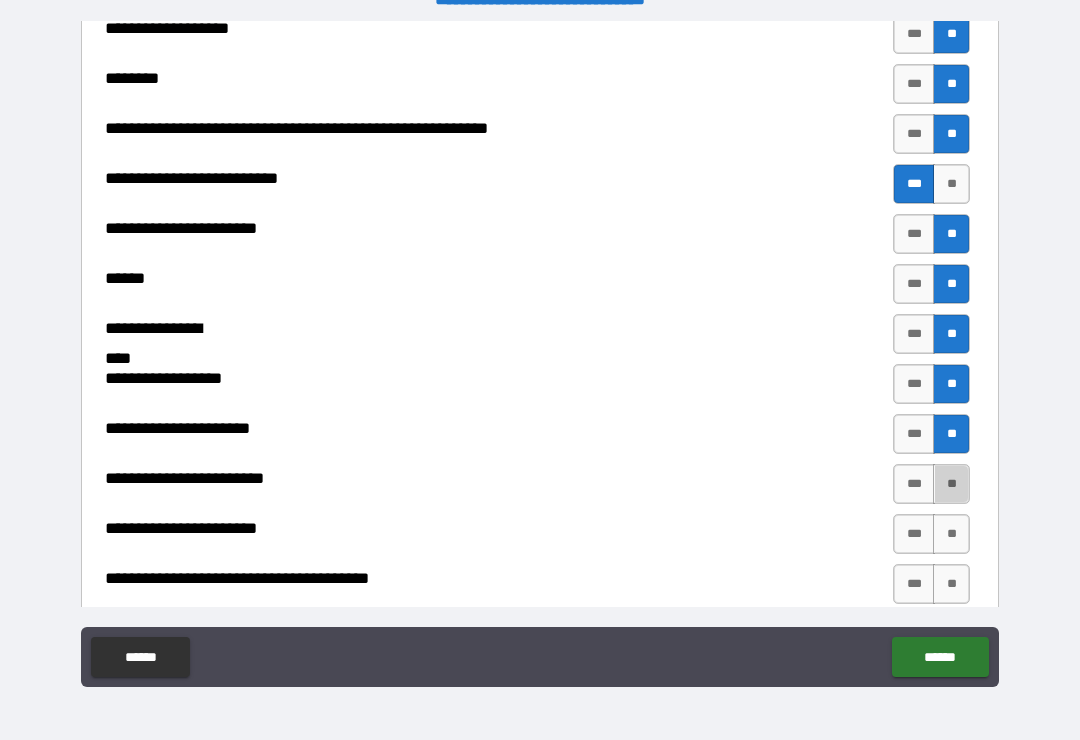 click on "**" at bounding box center (951, 484) 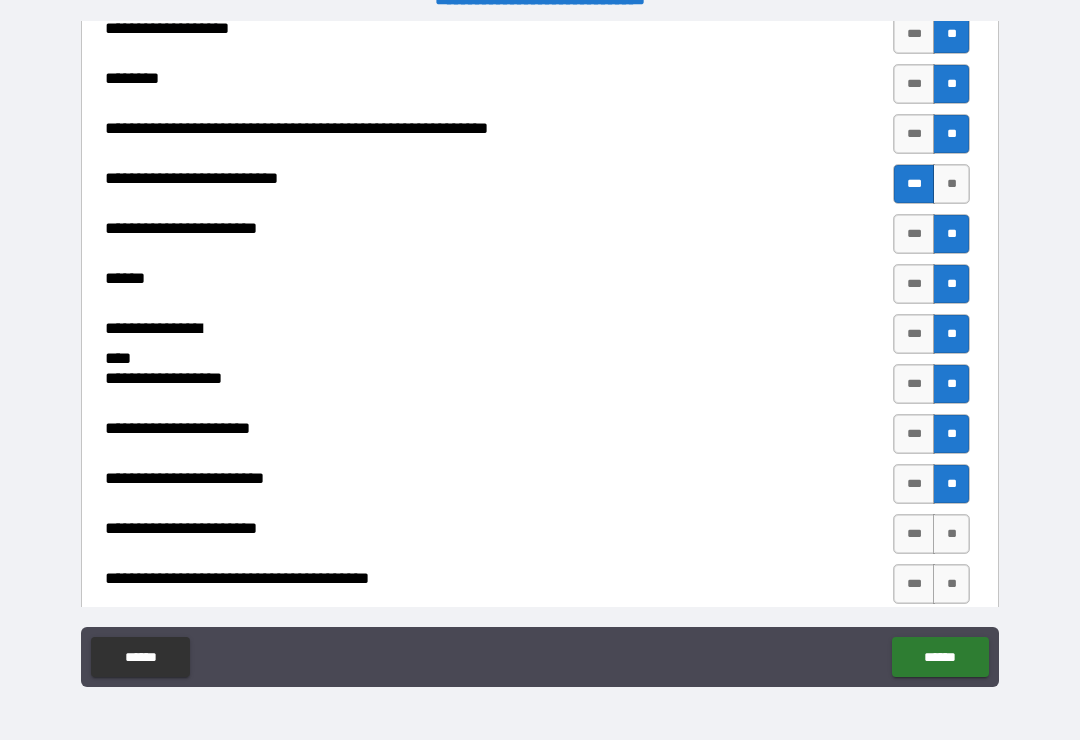 click on "**" at bounding box center (951, 534) 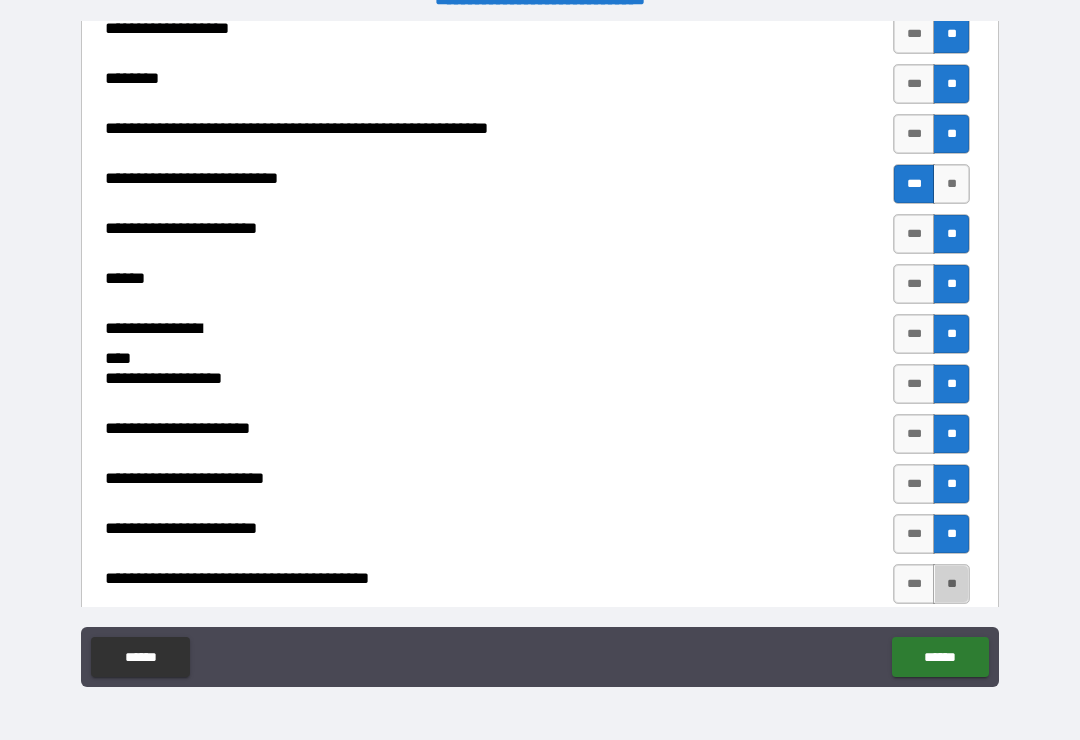 click on "**" at bounding box center [951, 584] 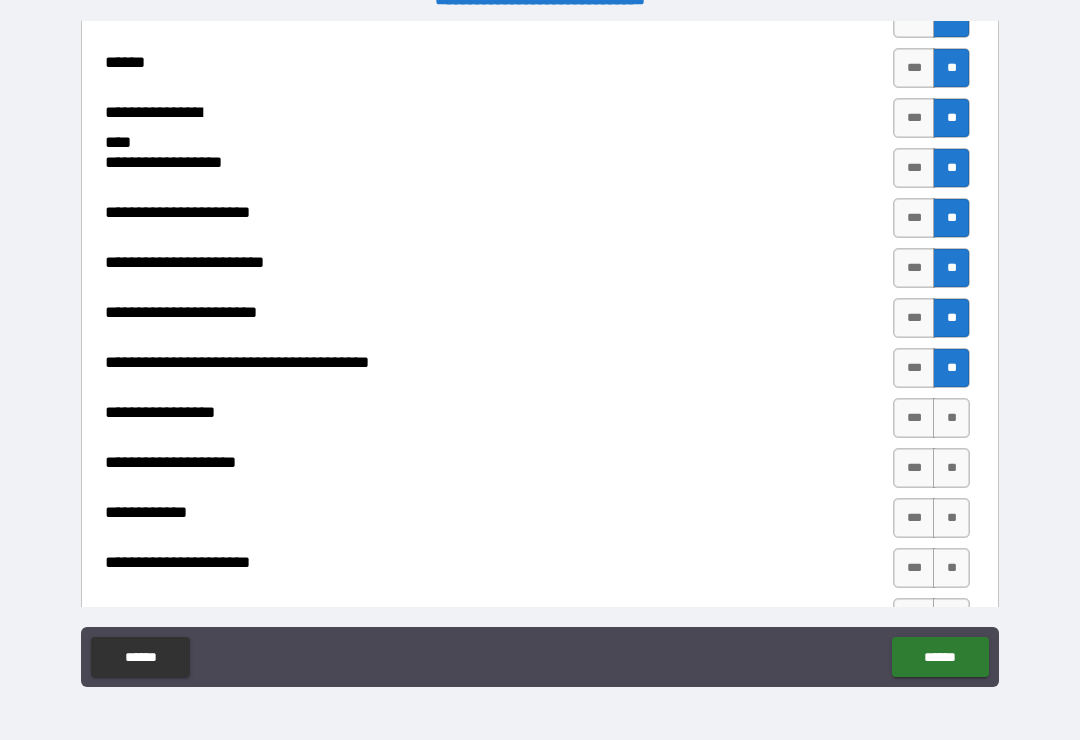 scroll, scrollTop: 2614, scrollLeft: 0, axis: vertical 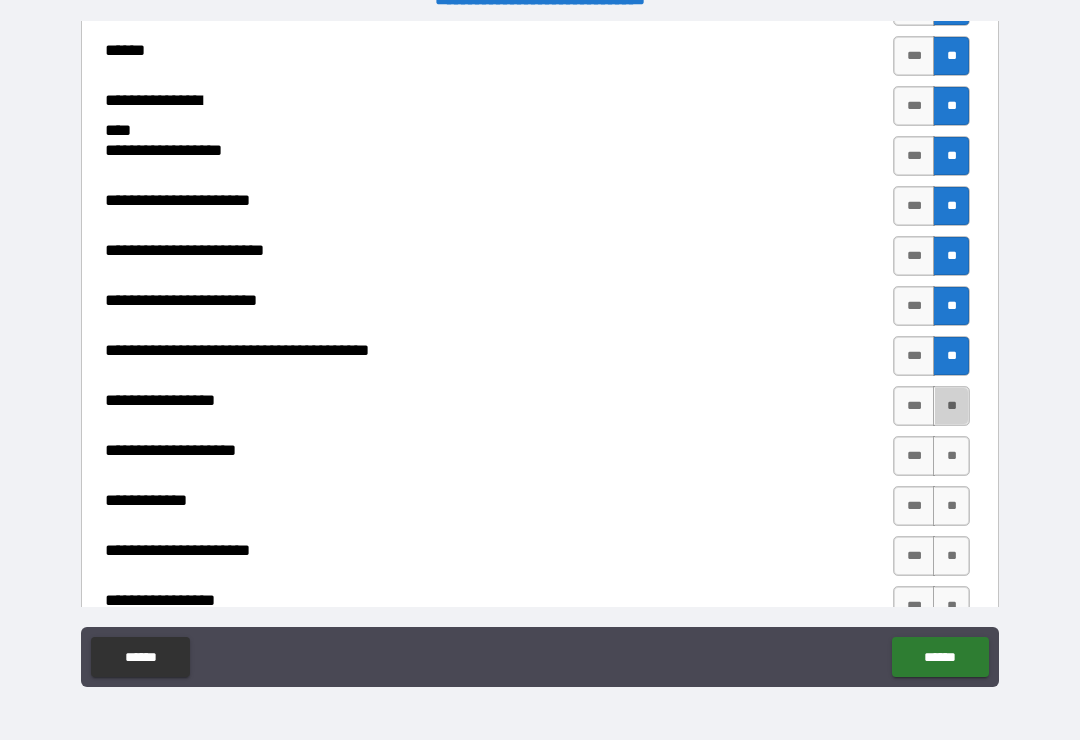 click on "**" at bounding box center (951, 406) 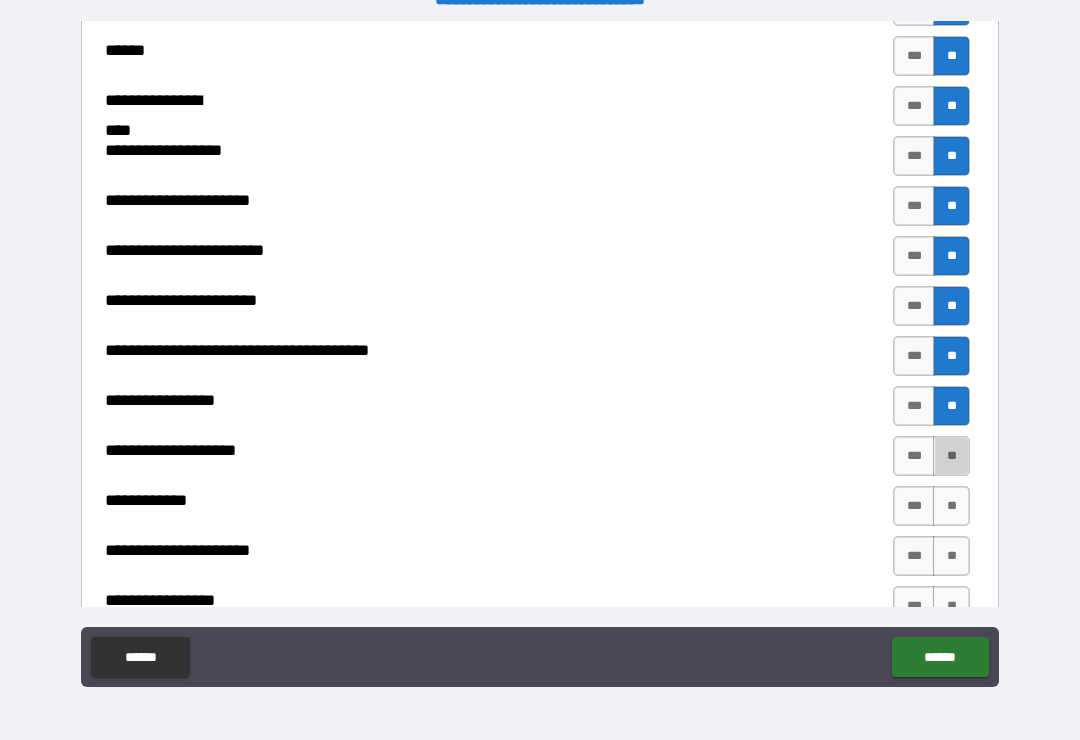 click on "**" at bounding box center [951, 456] 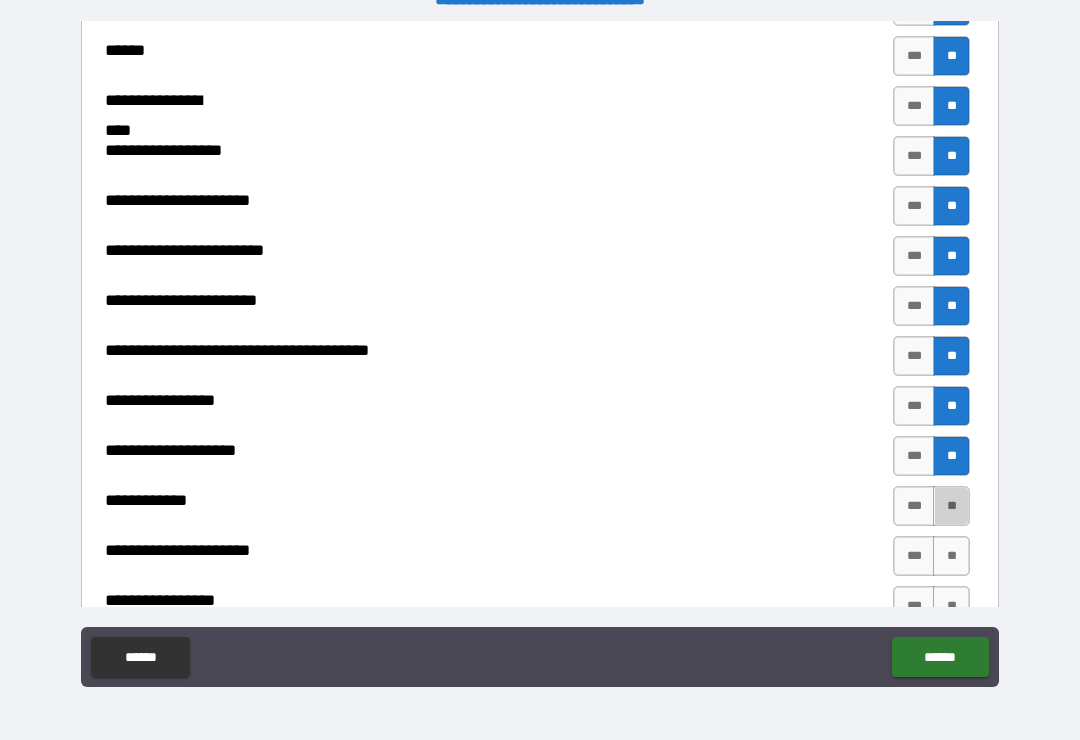 click on "**" at bounding box center [951, 506] 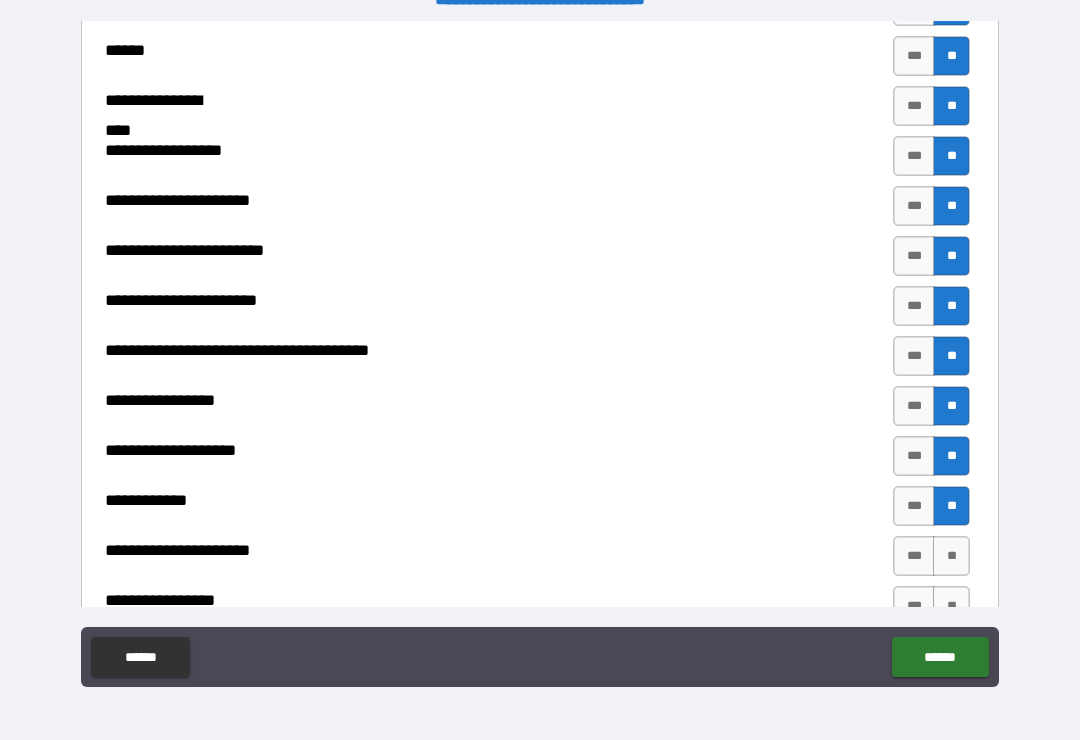 click on "**" at bounding box center [951, 556] 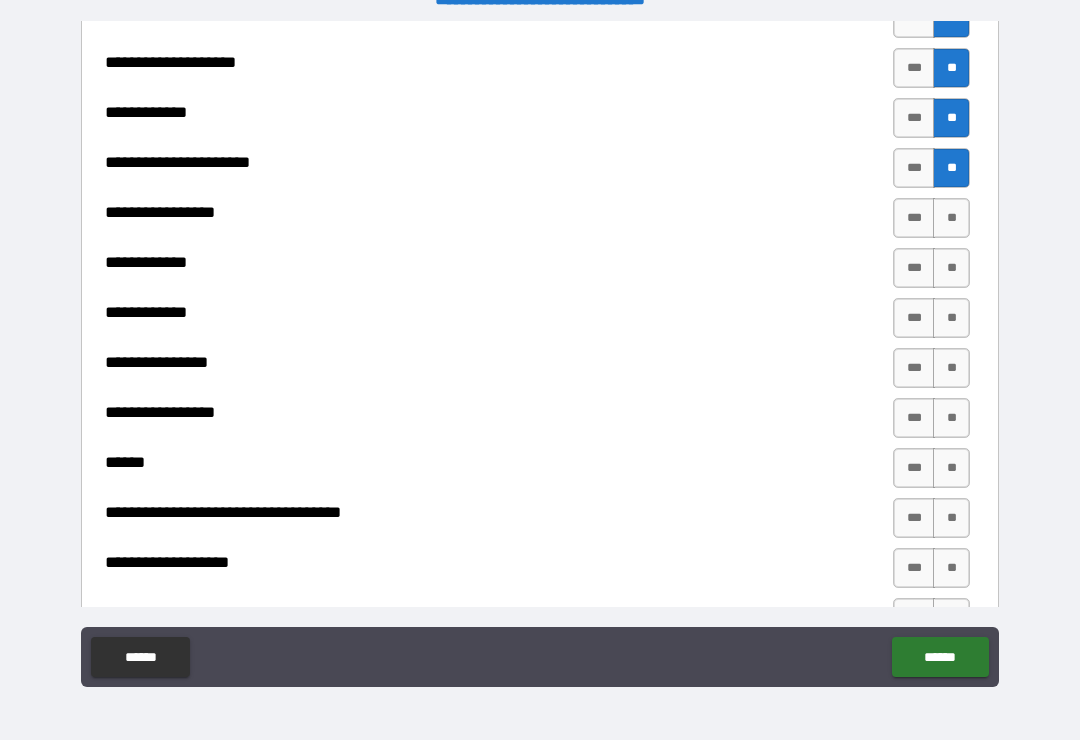 scroll, scrollTop: 3005, scrollLeft: 0, axis: vertical 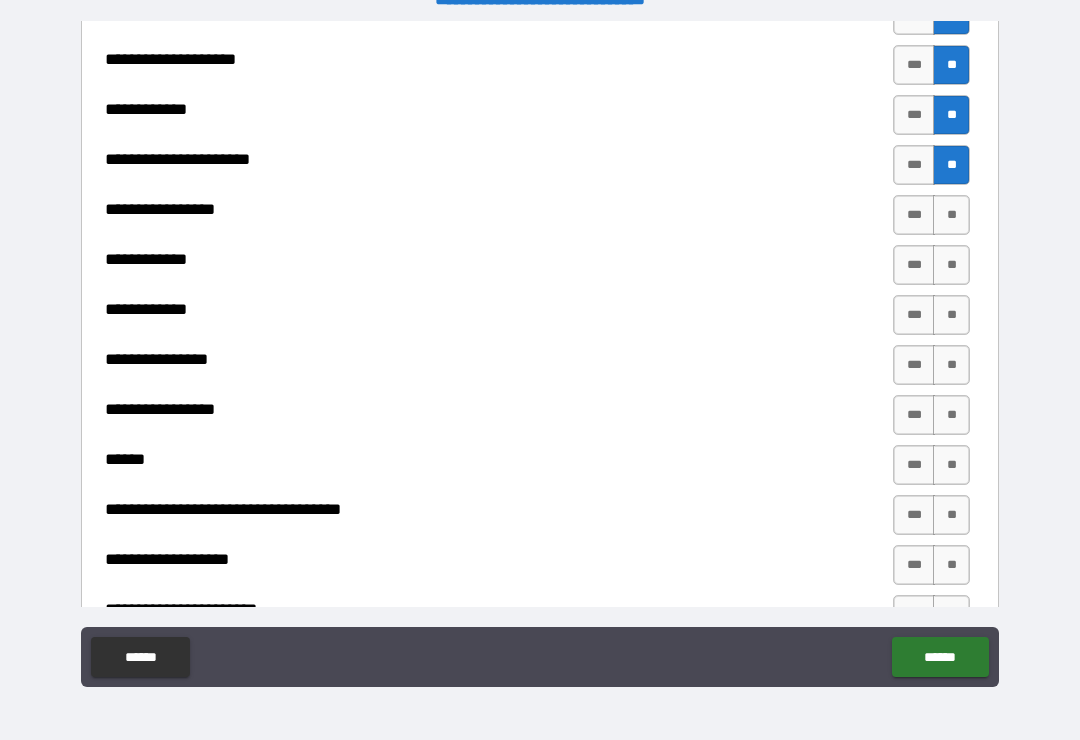 click on "**" at bounding box center (951, 215) 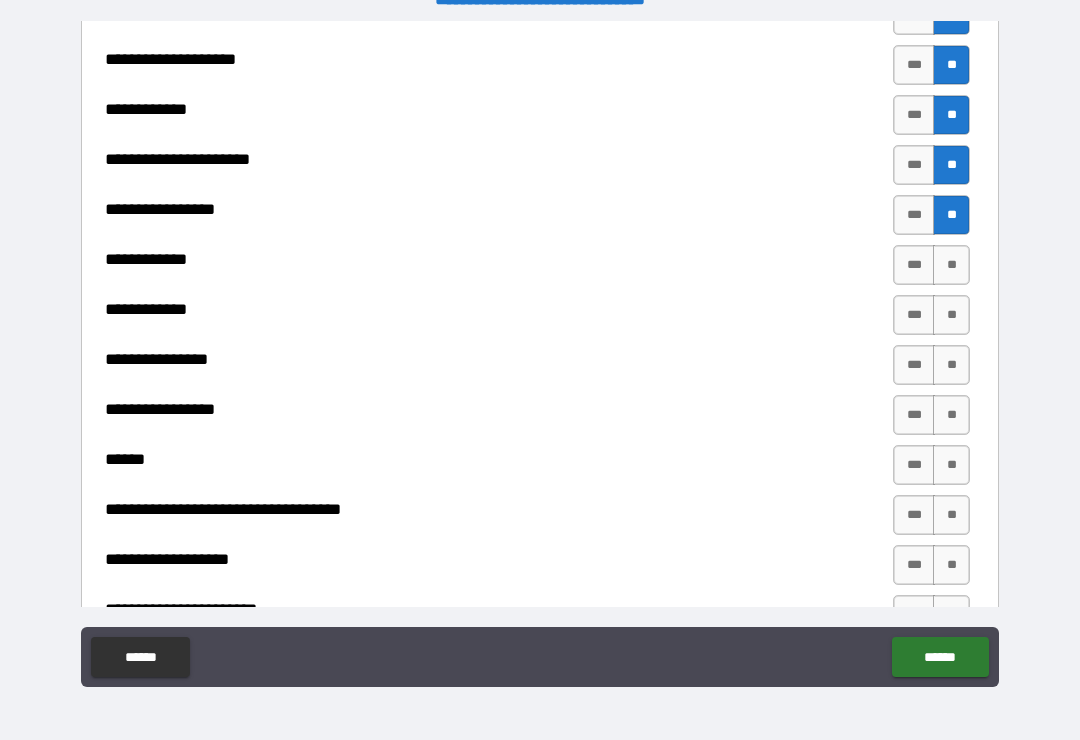 click on "**" at bounding box center [951, 265] 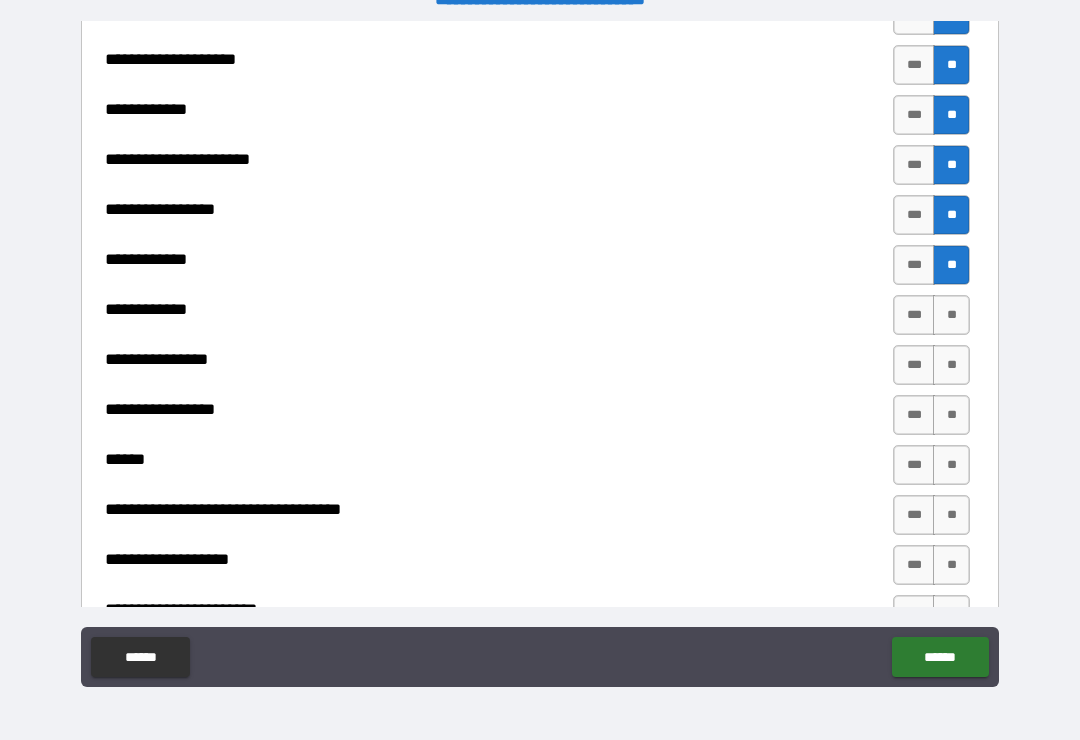 click on "**" at bounding box center (951, 315) 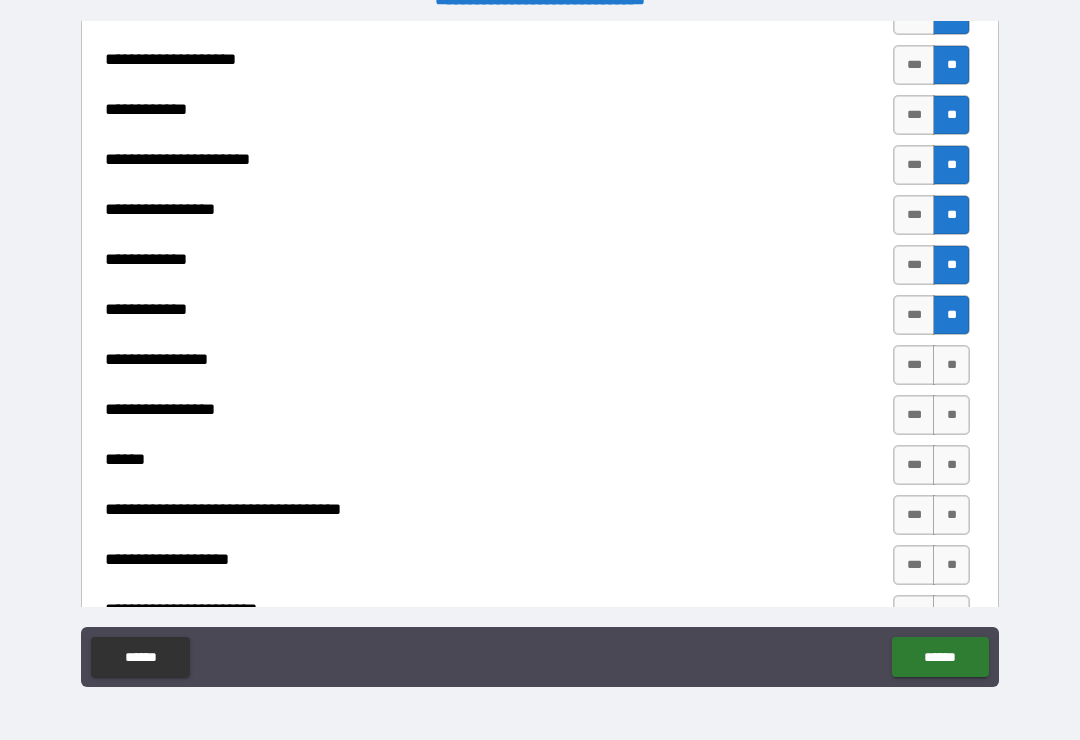 click on "**" at bounding box center [951, 365] 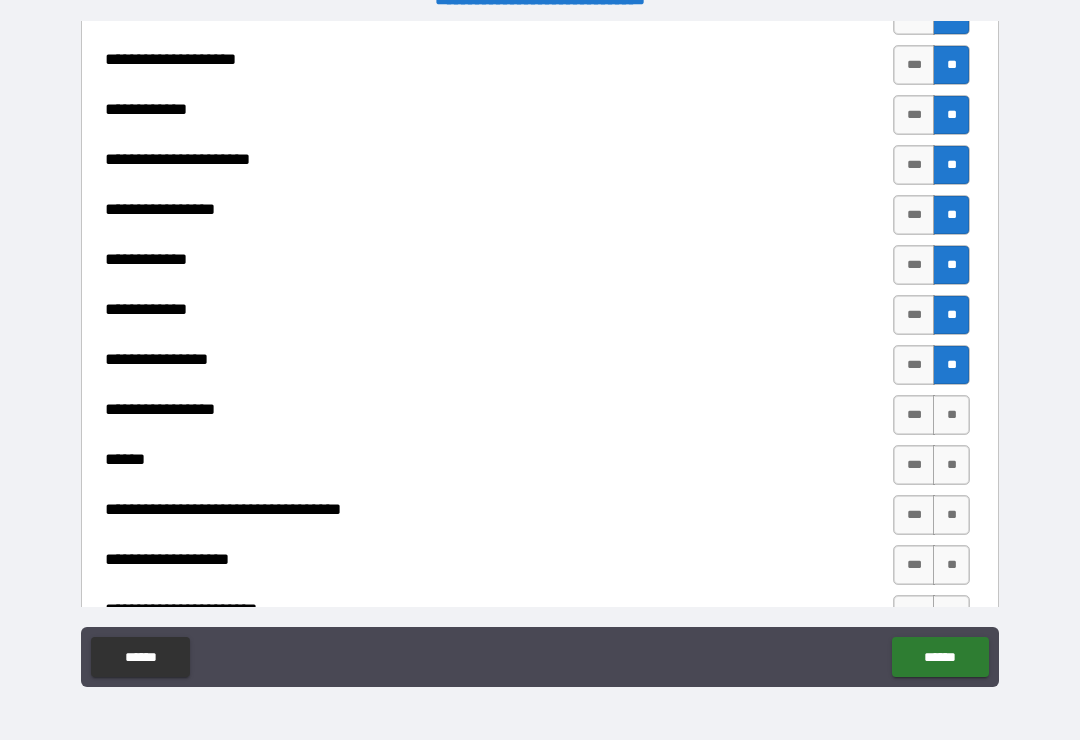 click on "**" at bounding box center [951, 415] 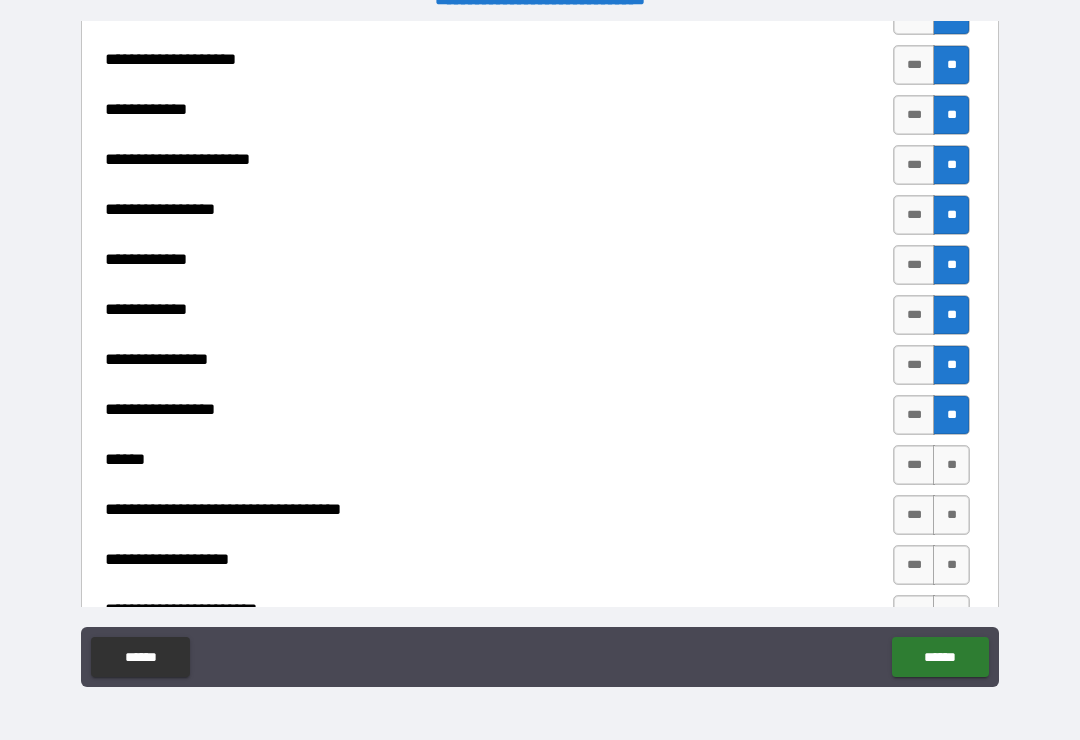 click on "**" at bounding box center [951, 465] 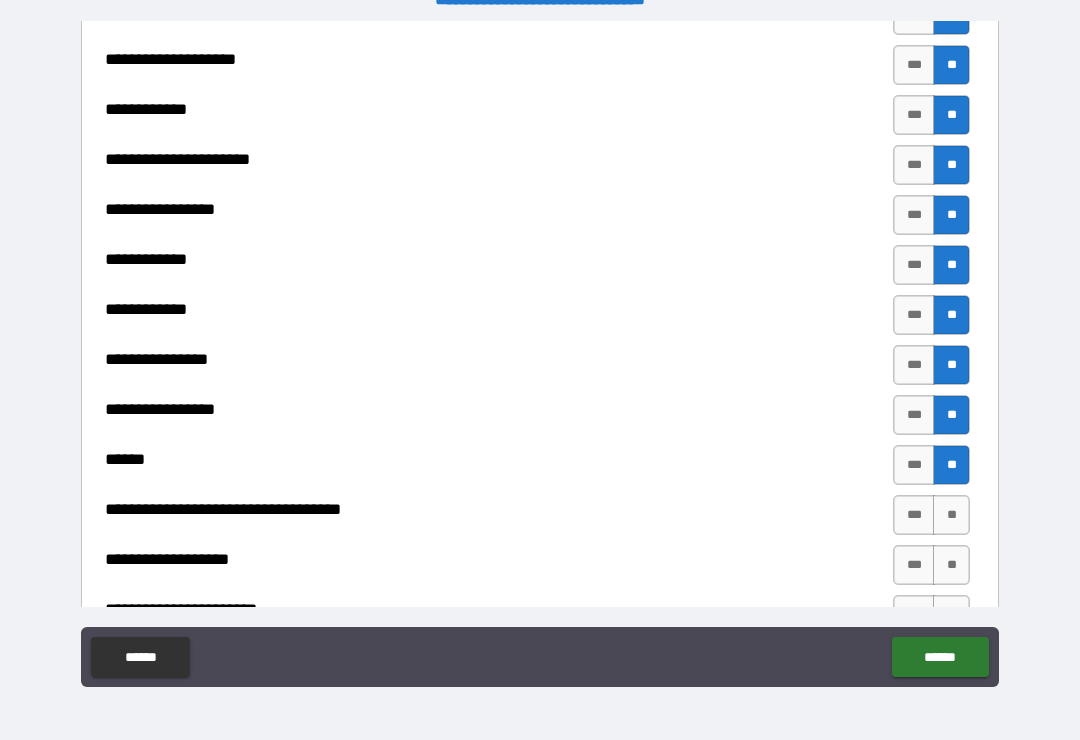 click on "**" at bounding box center [951, 515] 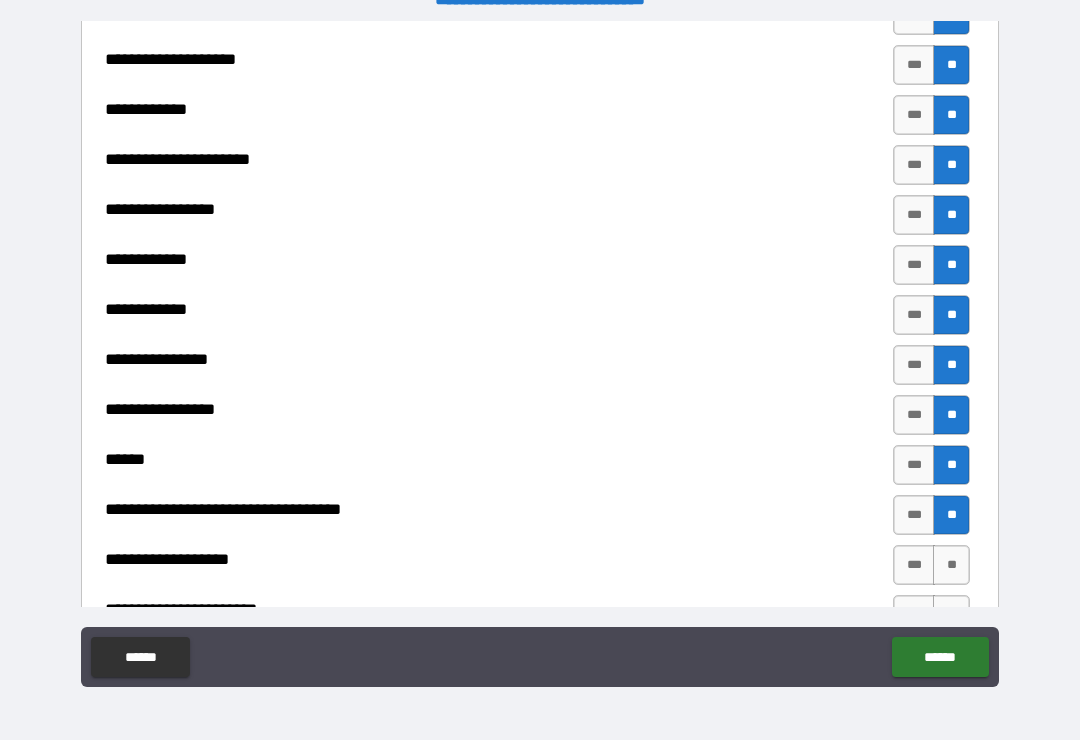 click on "**" at bounding box center (951, 565) 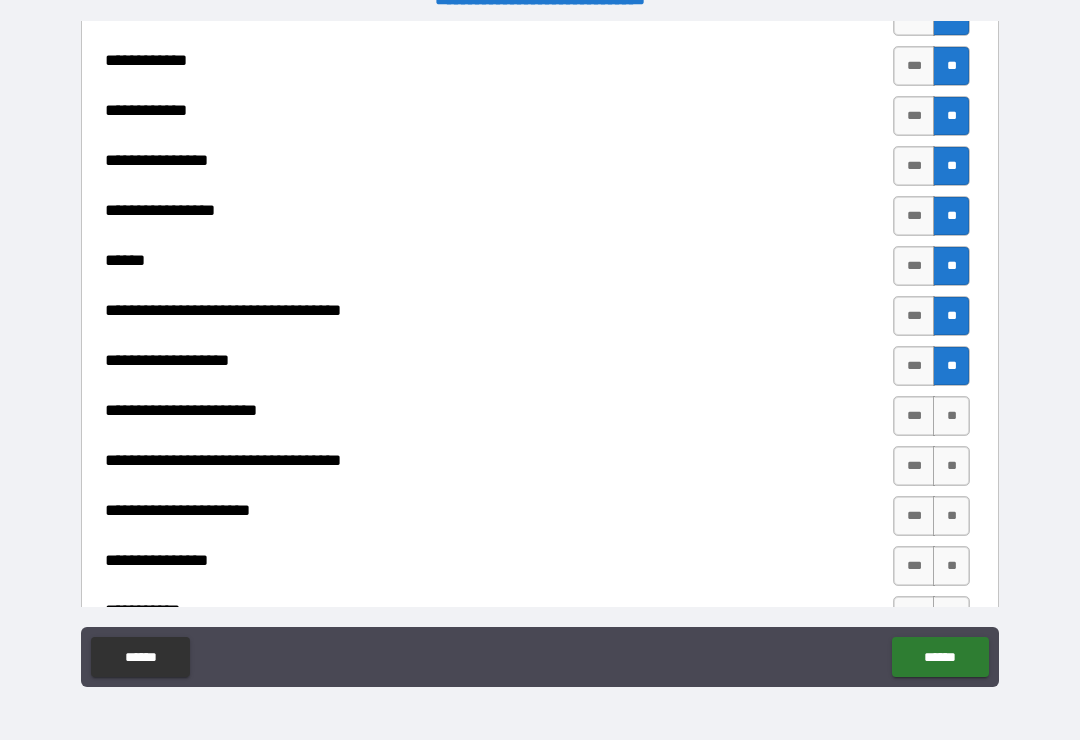 scroll, scrollTop: 3206, scrollLeft: 0, axis: vertical 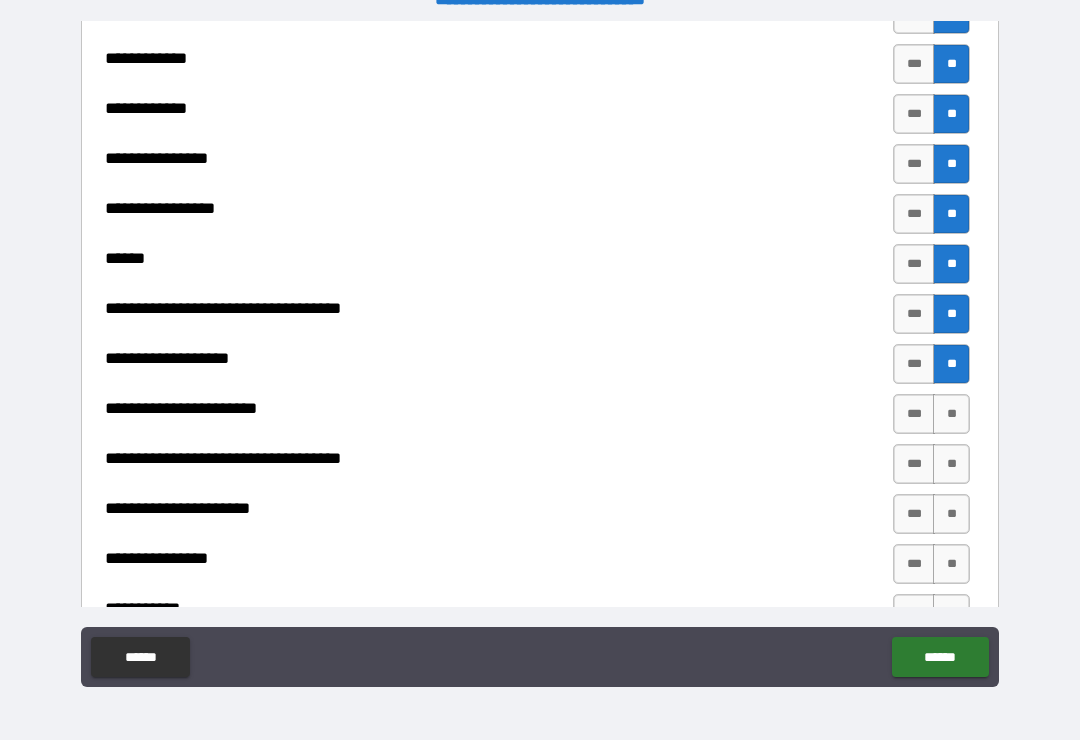 click on "**" at bounding box center (951, 414) 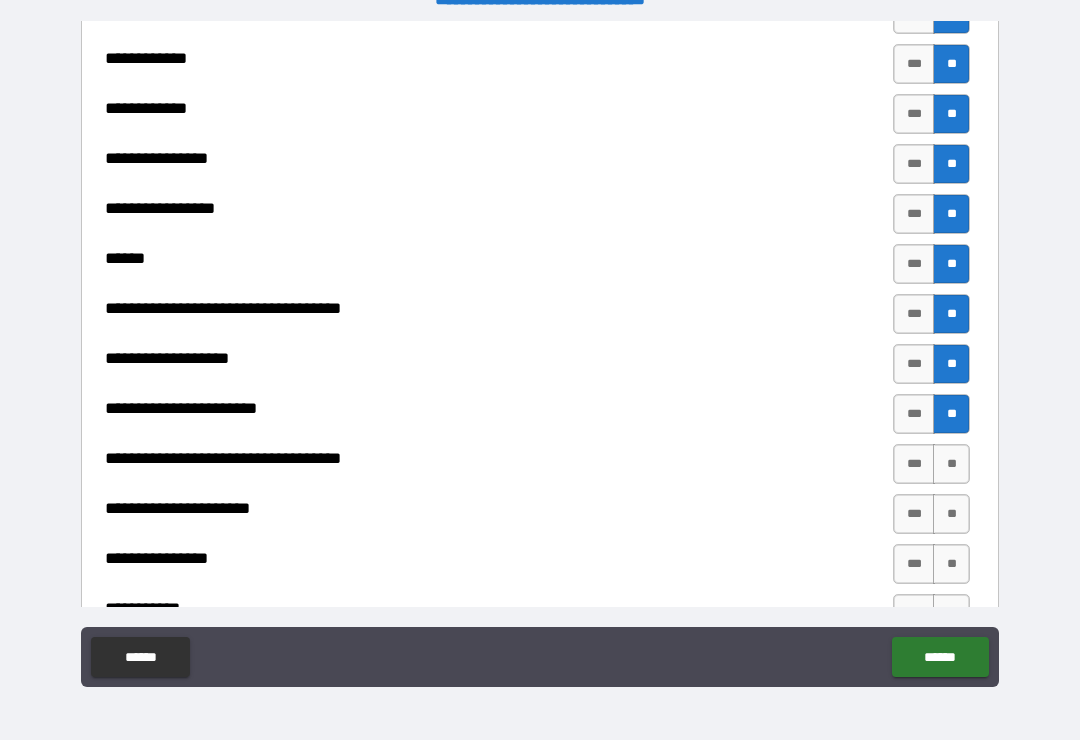click on "**" at bounding box center [951, 464] 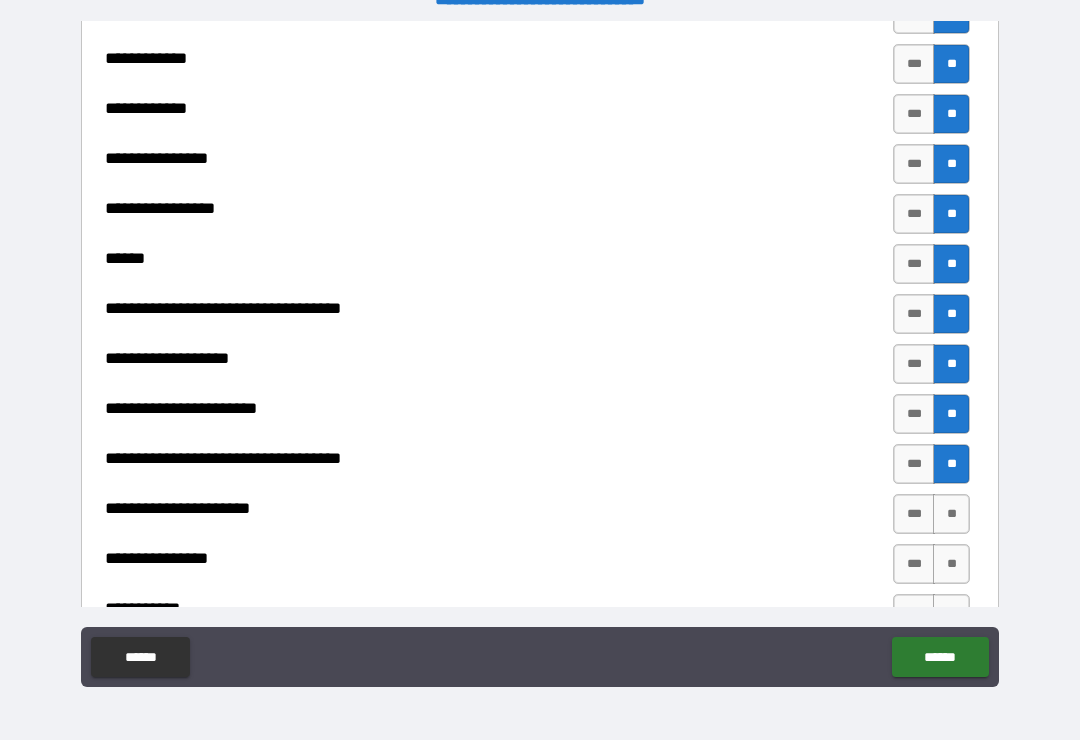 click on "**" at bounding box center (951, 514) 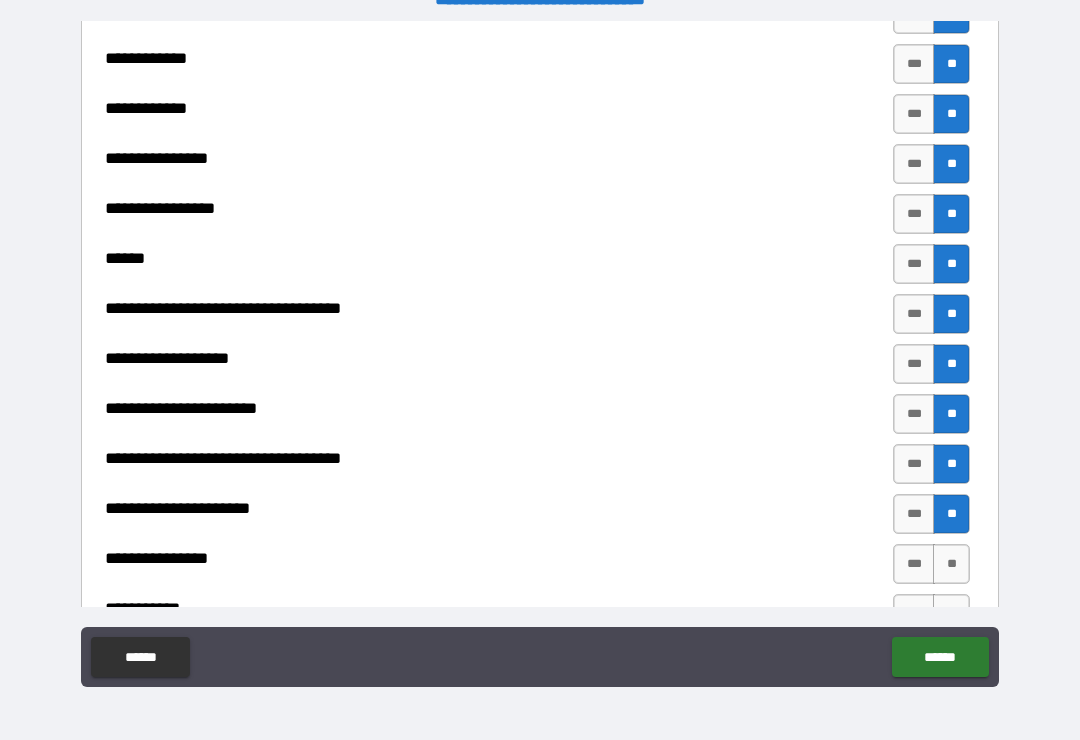 click on "**" at bounding box center (951, 564) 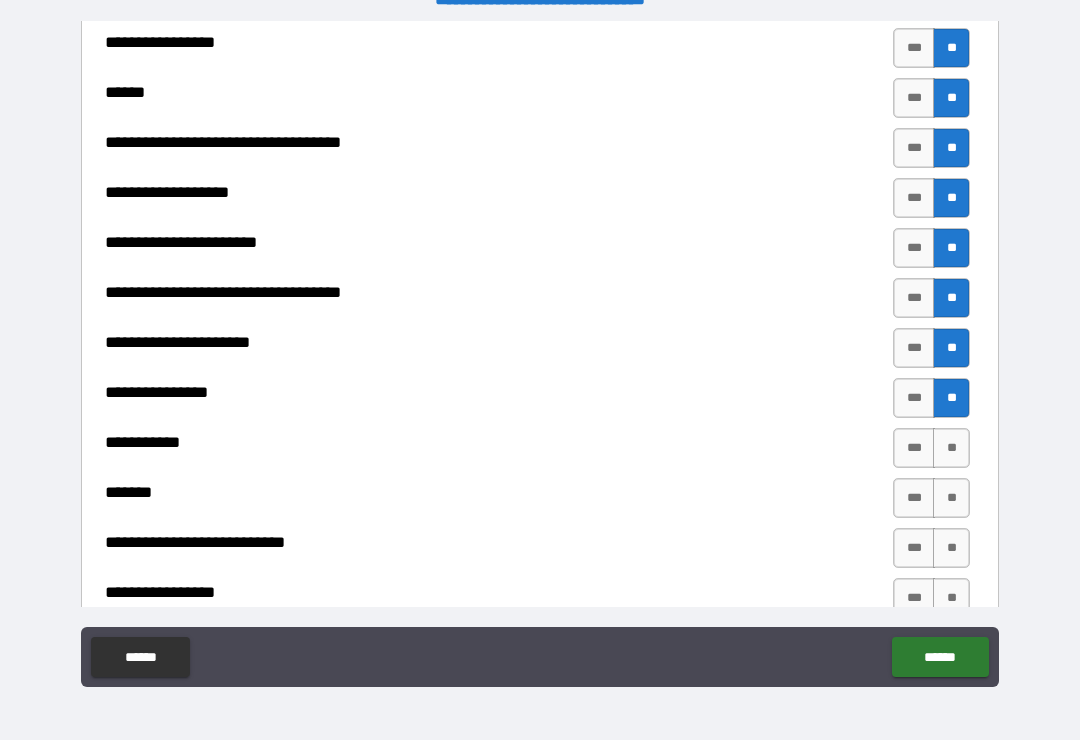 scroll, scrollTop: 3394, scrollLeft: 0, axis: vertical 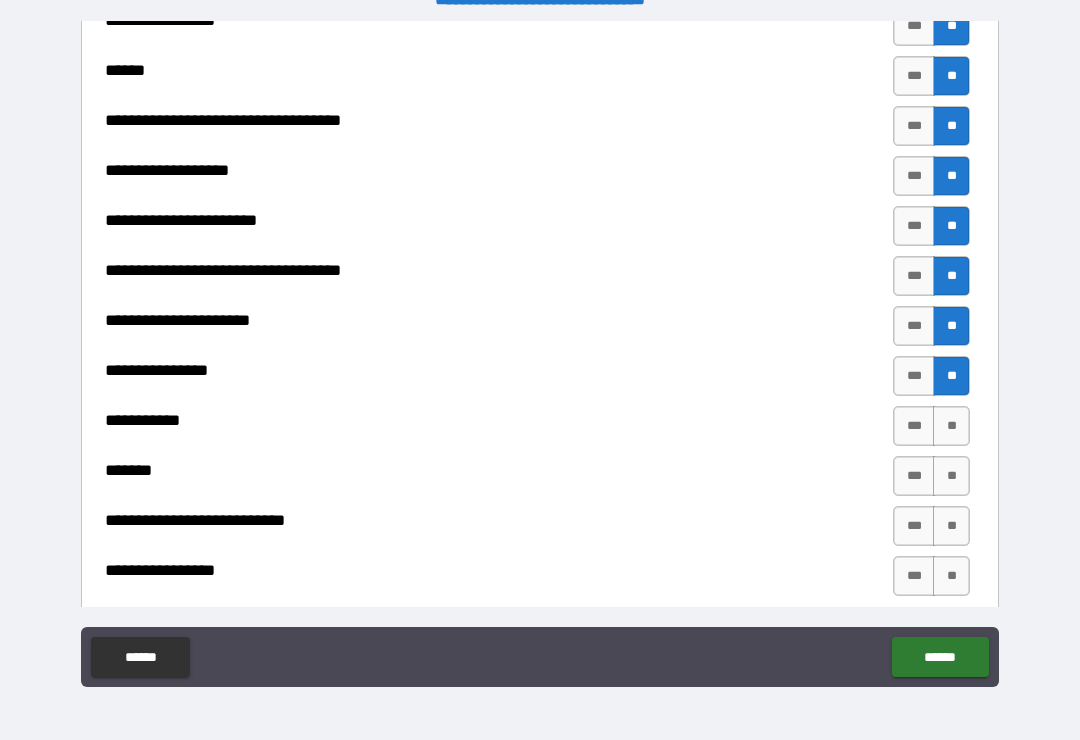 click on "**" at bounding box center (951, 426) 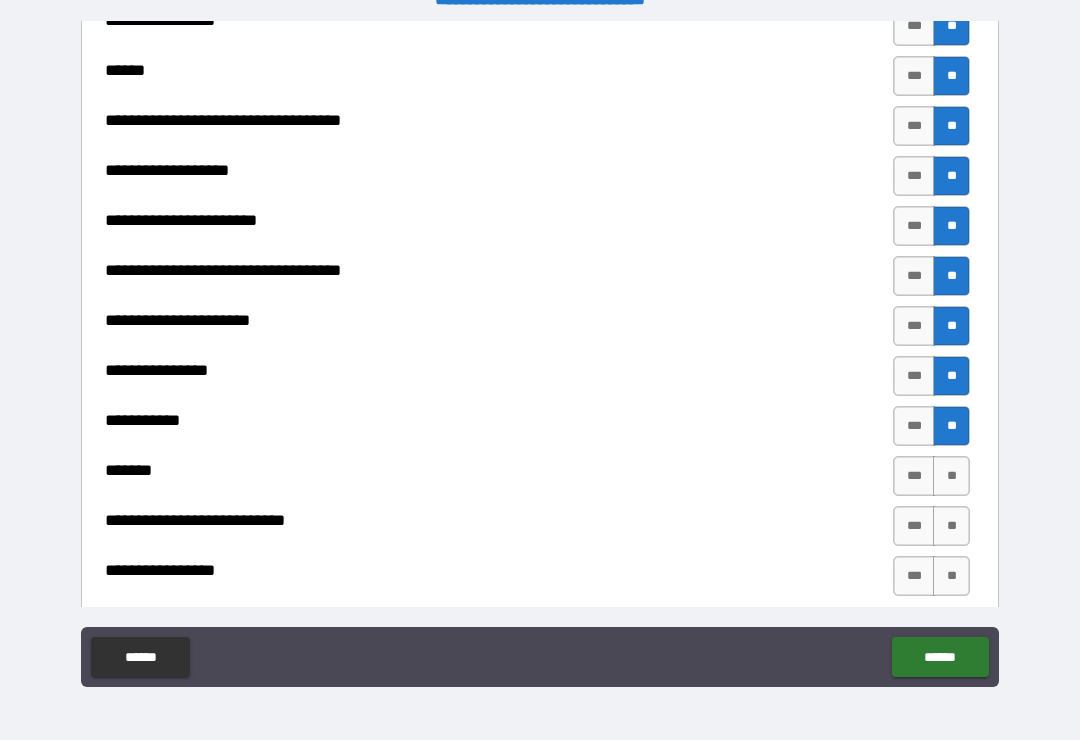 click on "**" at bounding box center [951, 476] 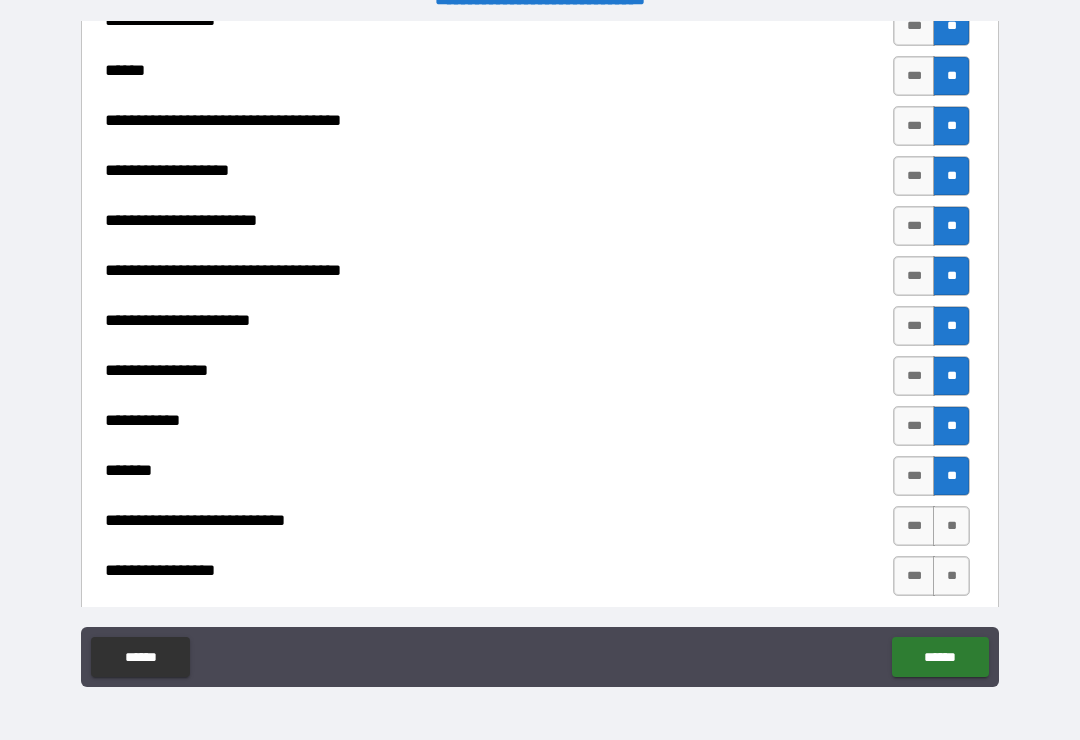 click on "**" at bounding box center (951, 526) 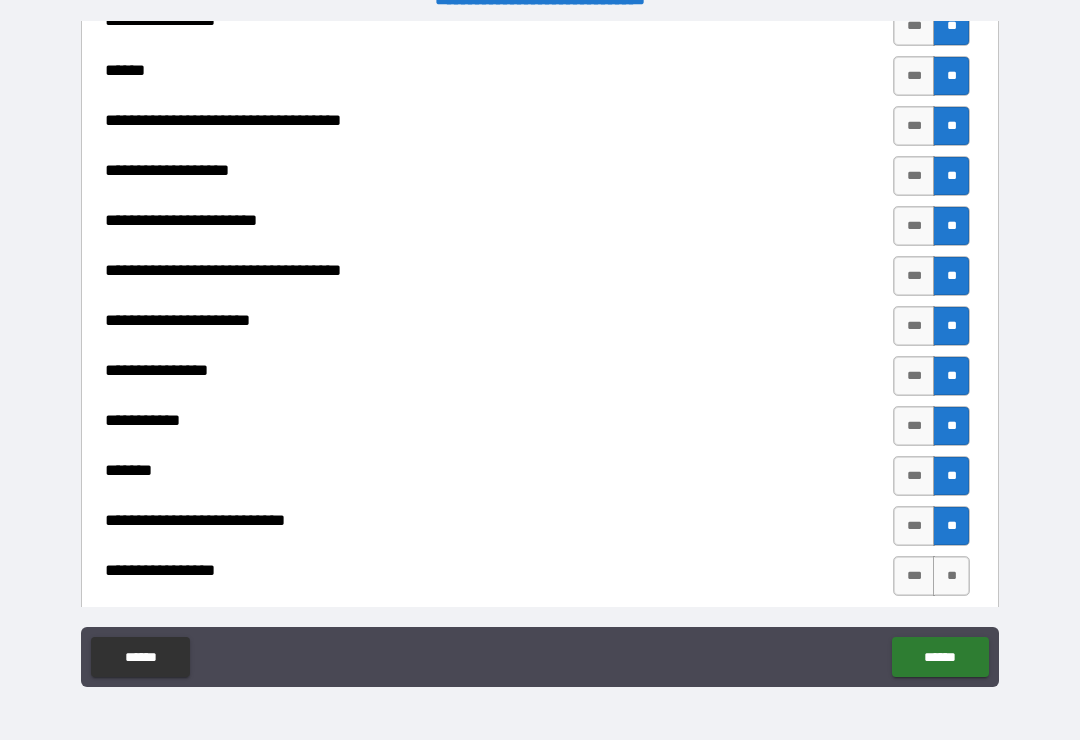 click on "**" at bounding box center [951, 576] 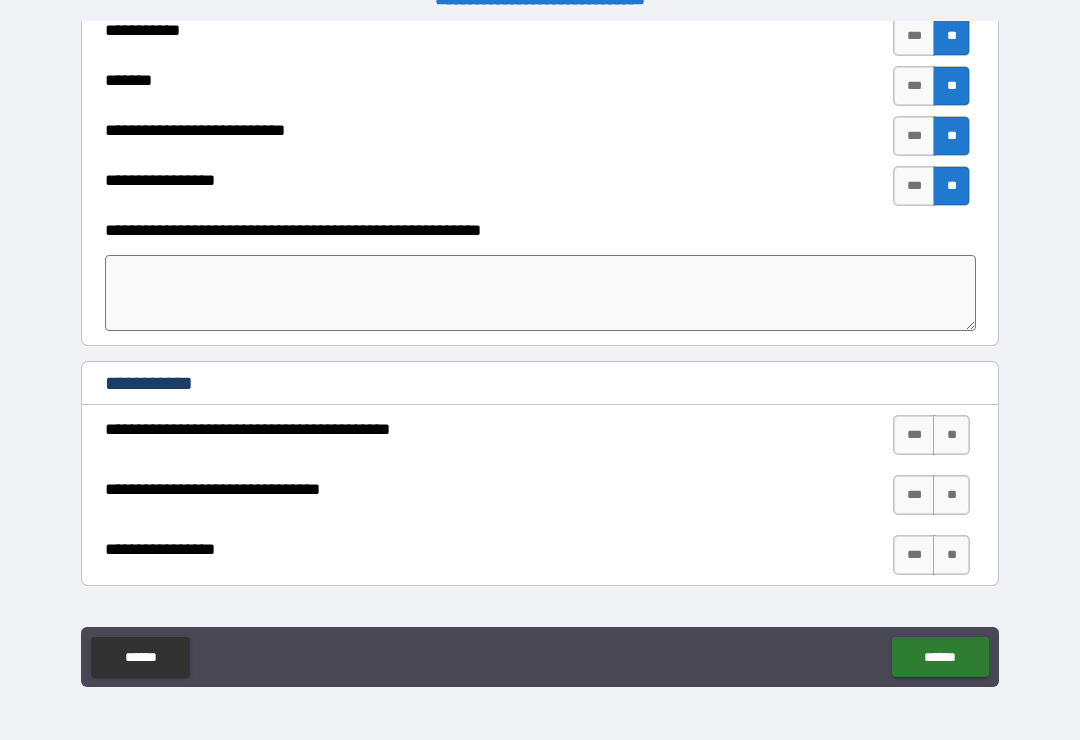 scroll, scrollTop: 3813, scrollLeft: 0, axis: vertical 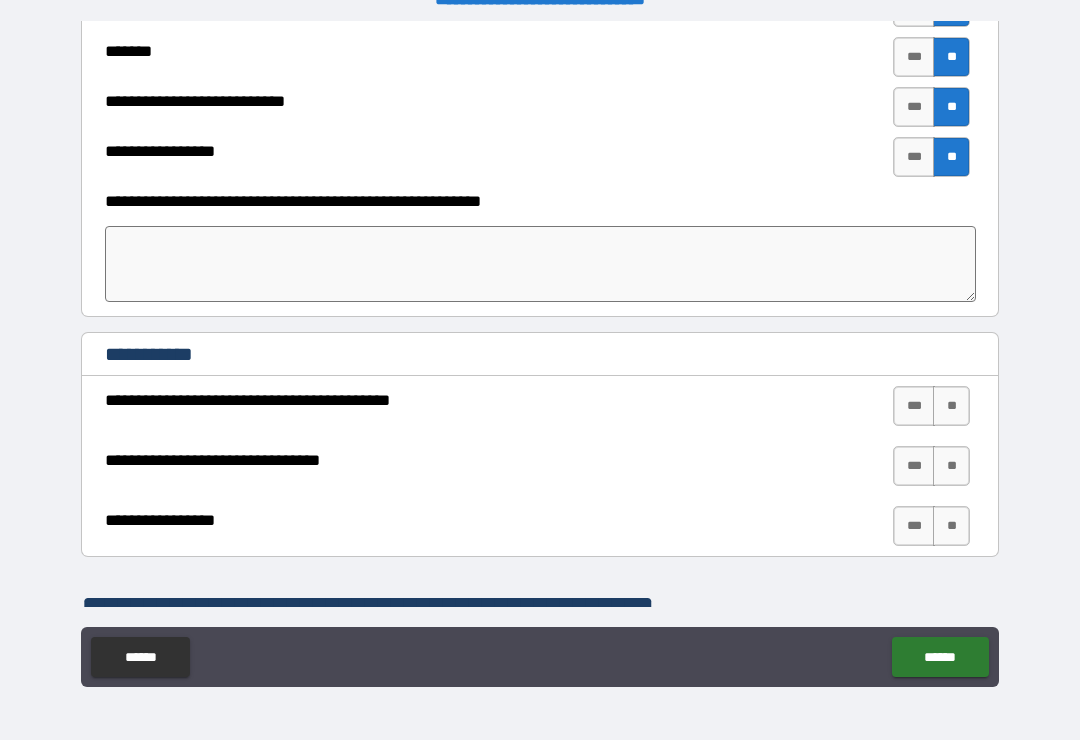 click on "**" at bounding box center (951, 406) 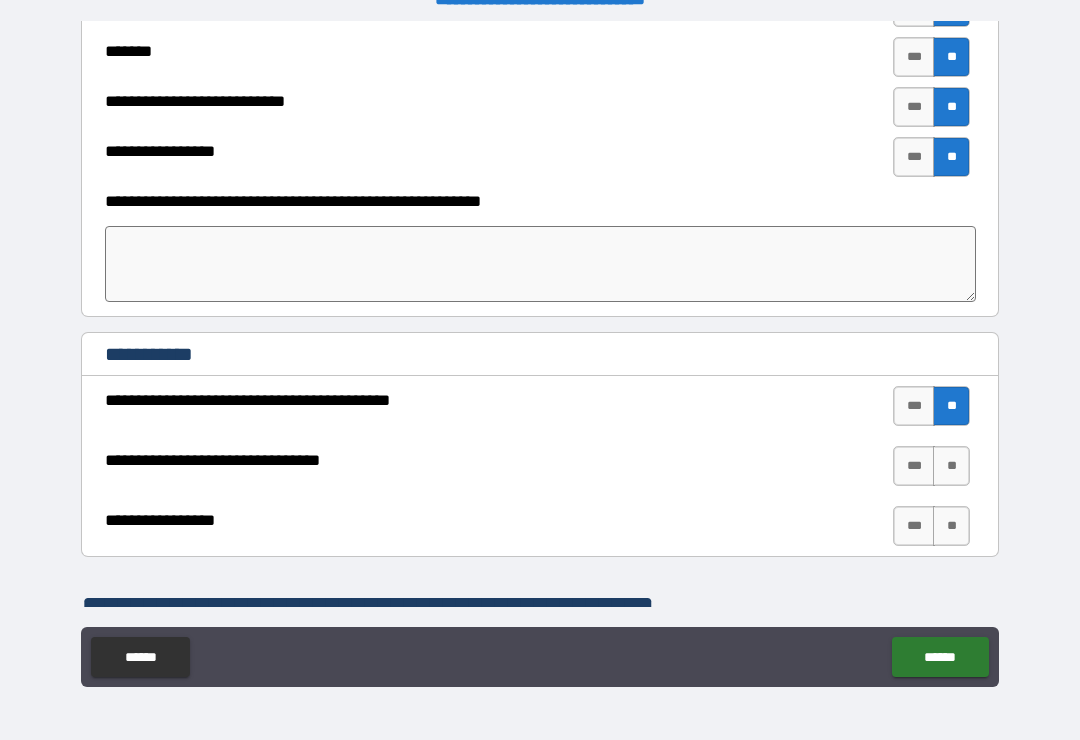 click on "**" at bounding box center (951, 466) 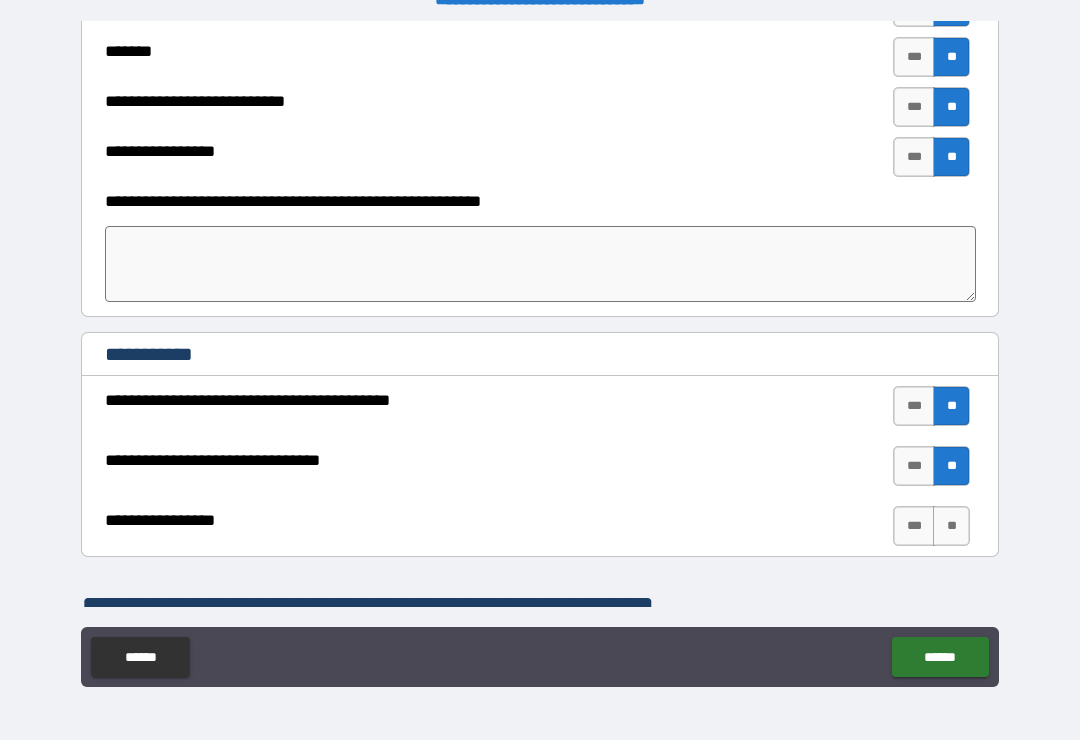 click on "**" at bounding box center (951, 526) 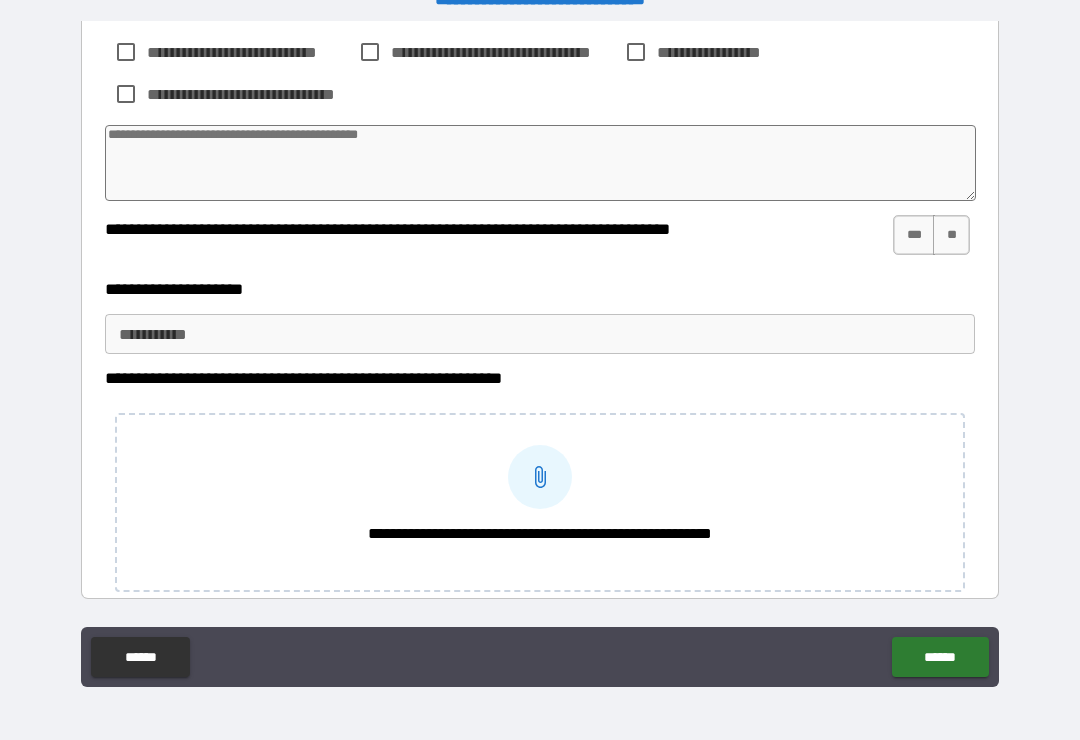 scroll, scrollTop: 4488, scrollLeft: 0, axis: vertical 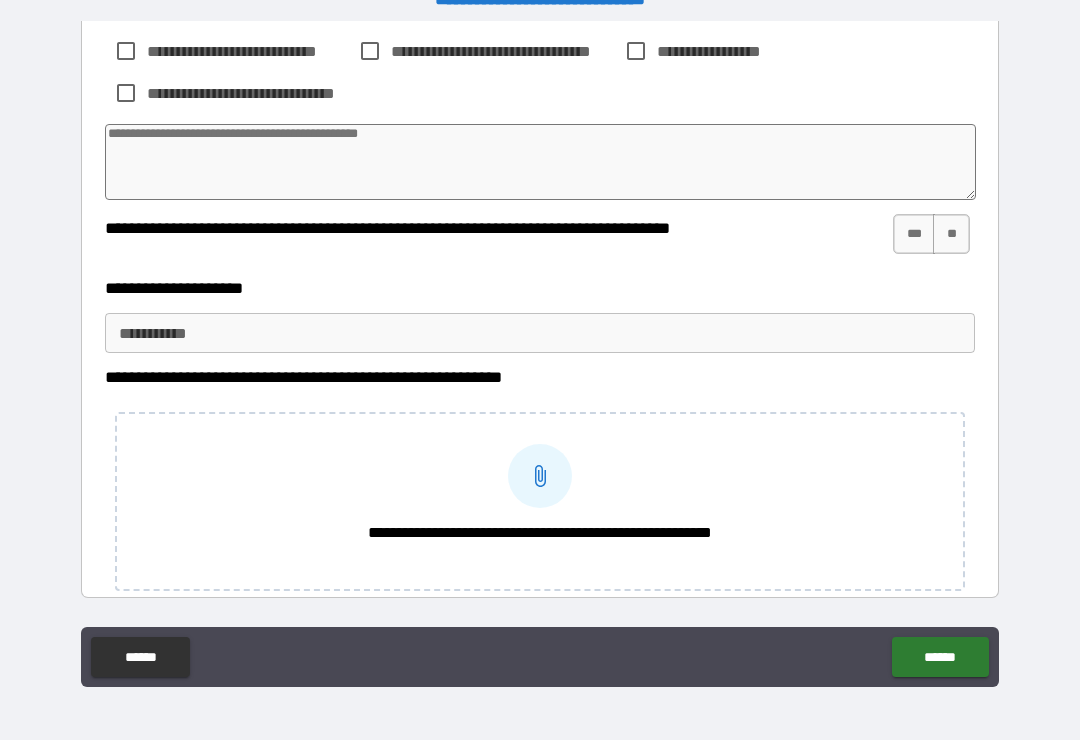 click on "**" at bounding box center [951, 234] 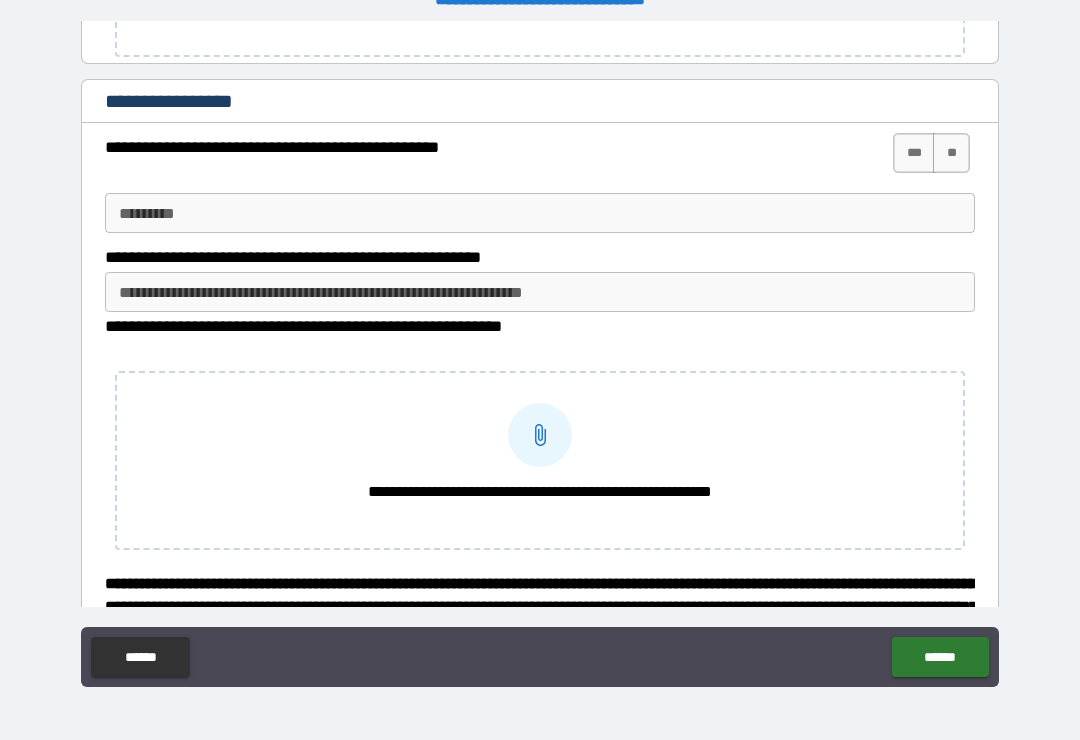 scroll, scrollTop: 5023, scrollLeft: 0, axis: vertical 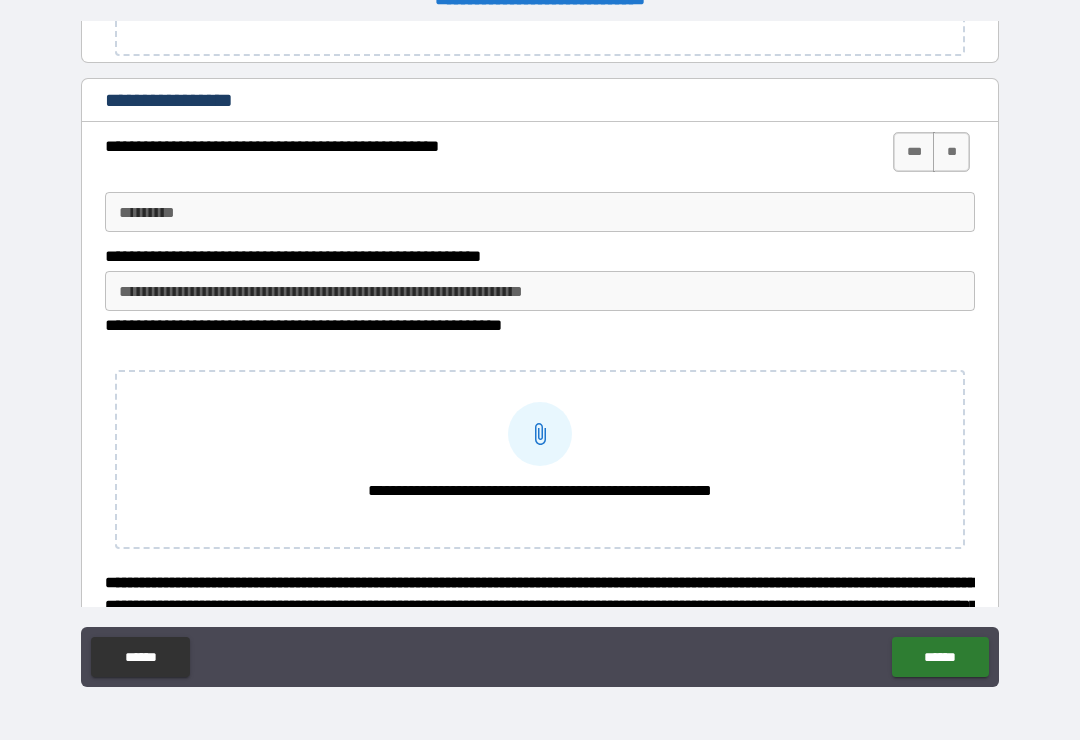 click on "*********" at bounding box center [540, 212] 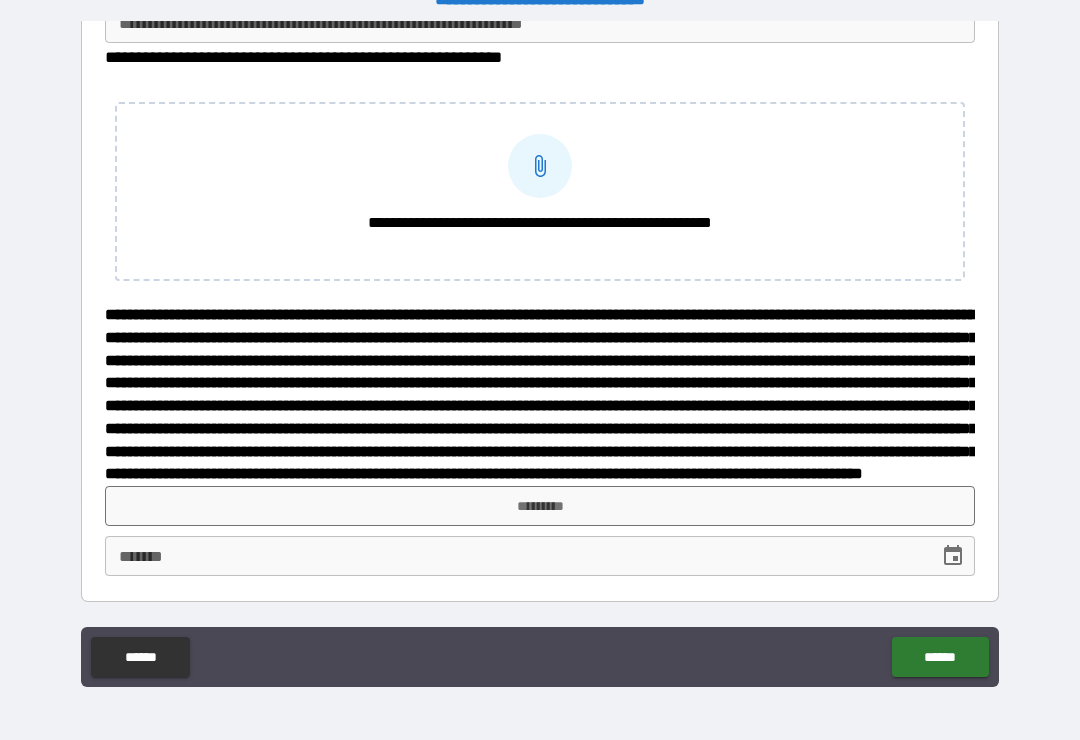 scroll, scrollTop: 5322, scrollLeft: 0, axis: vertical 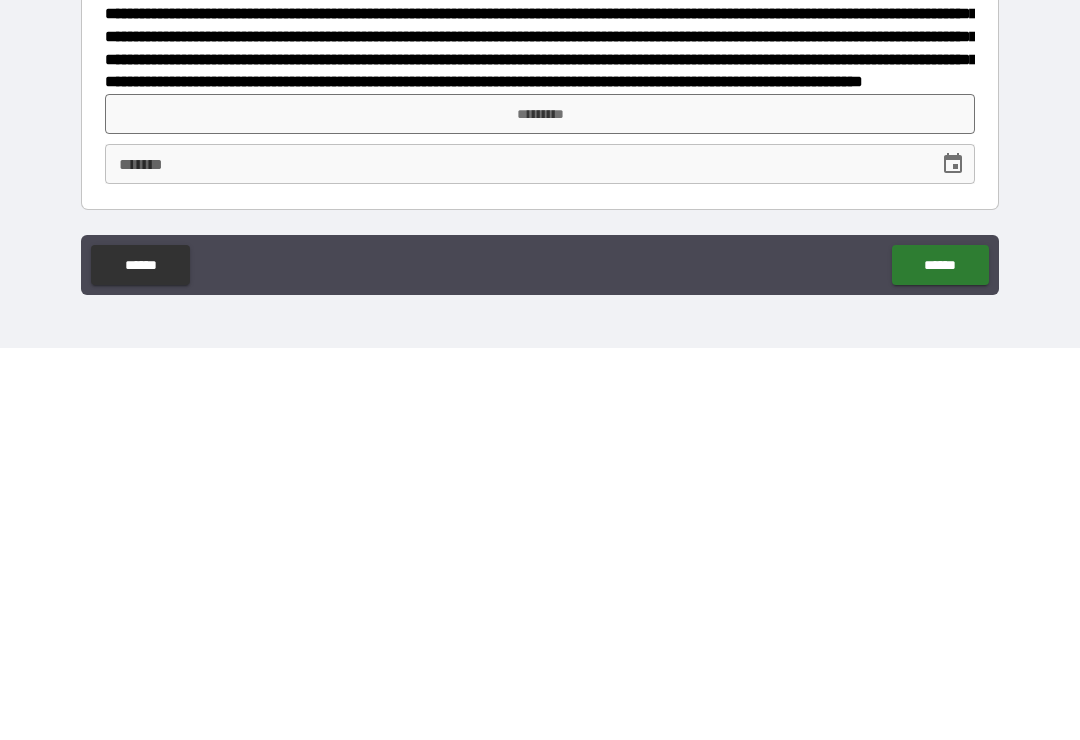 type on "**********" 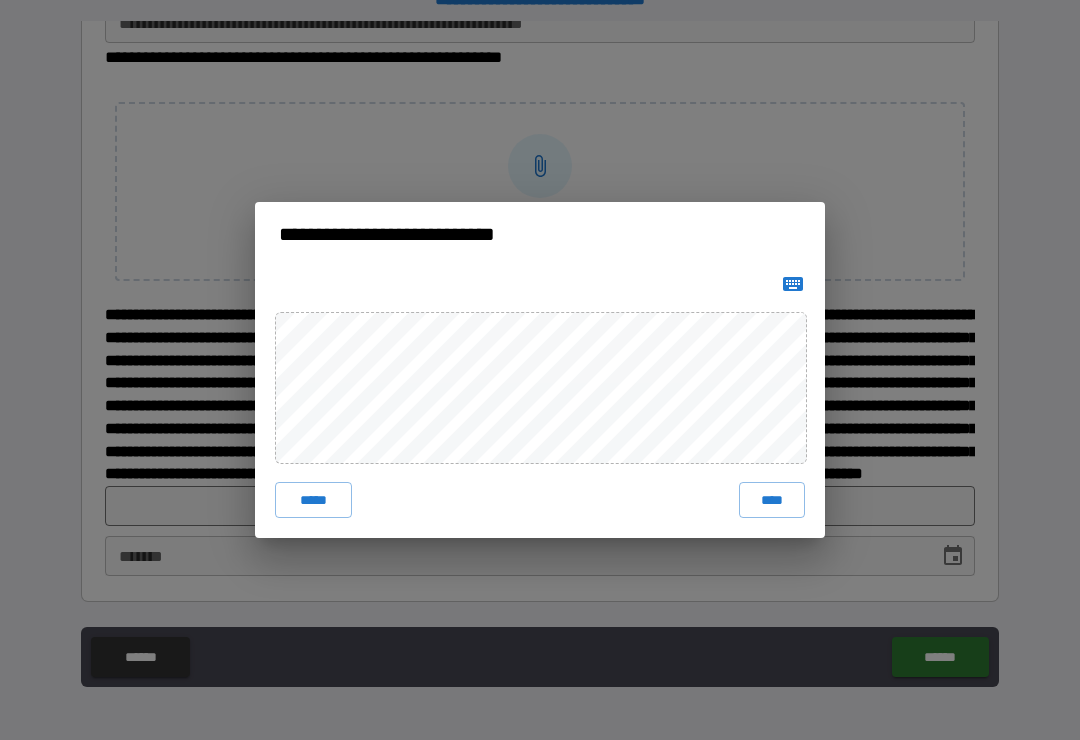 click on "****" at bounding box center (772, 500) 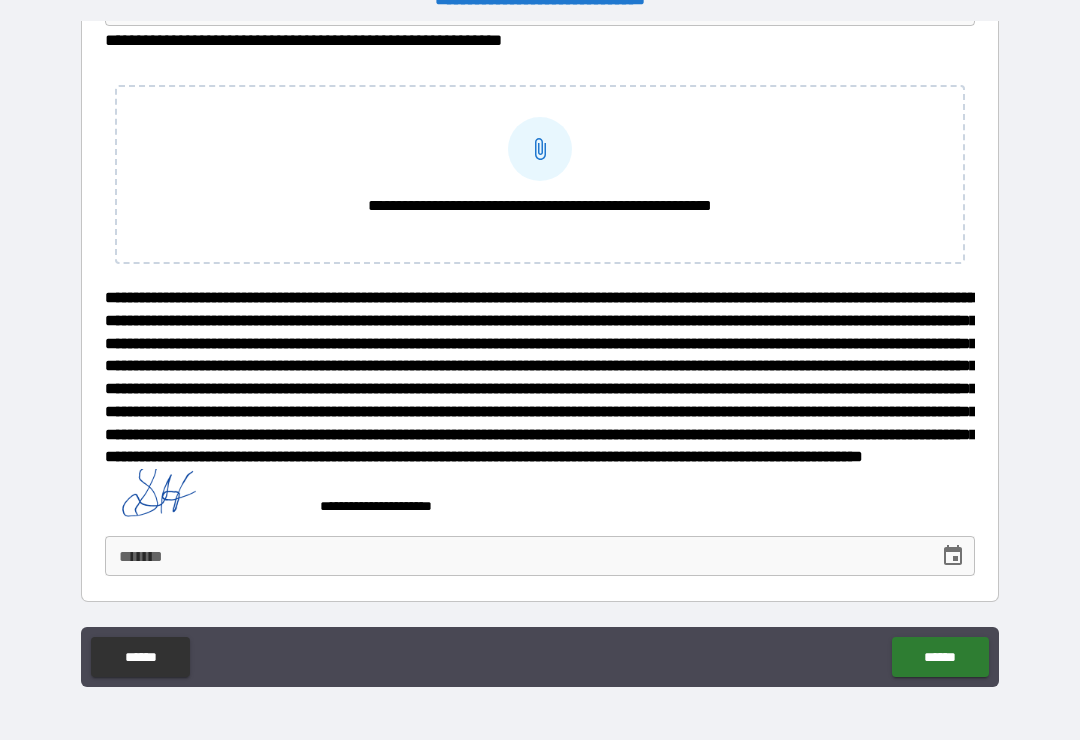 scroll, scrollTop: 5339, scrollLeft: 0, axis: vertical 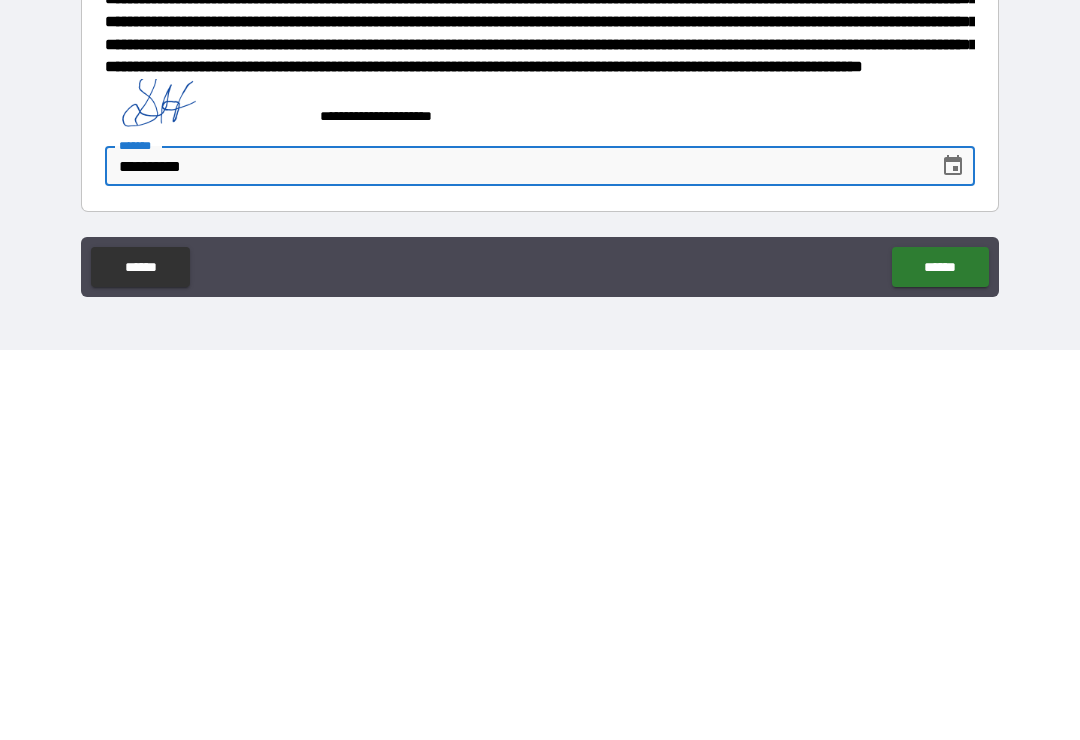type on "**********" 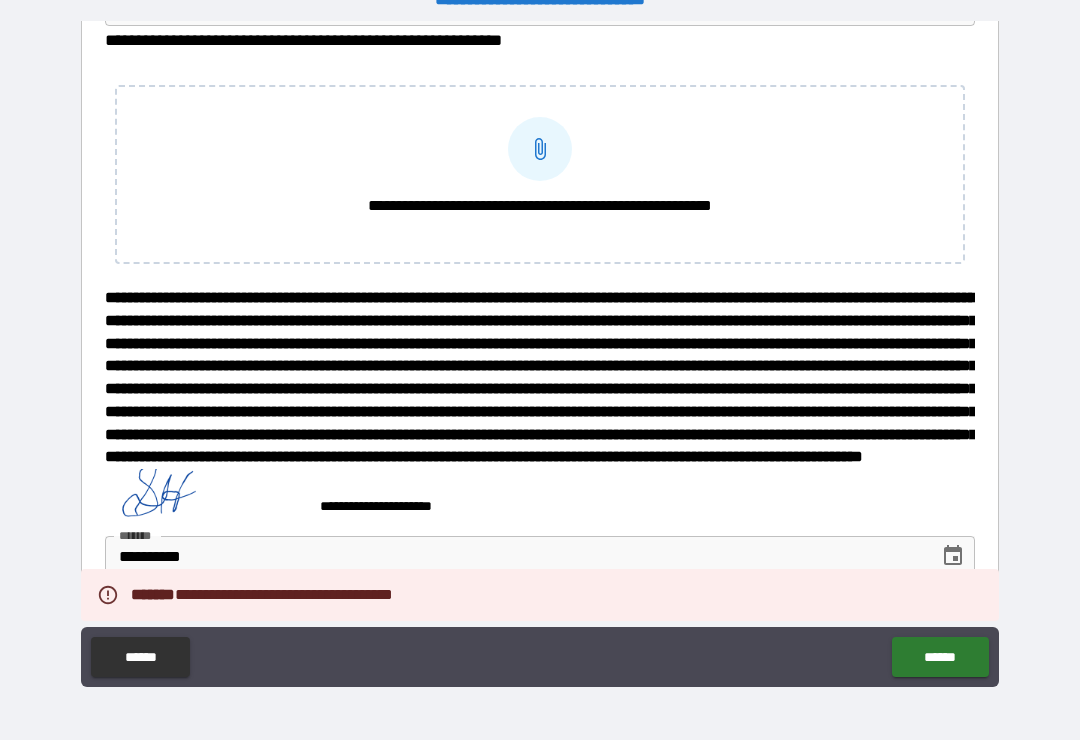 click on "******" at bounding box center [940, 657] 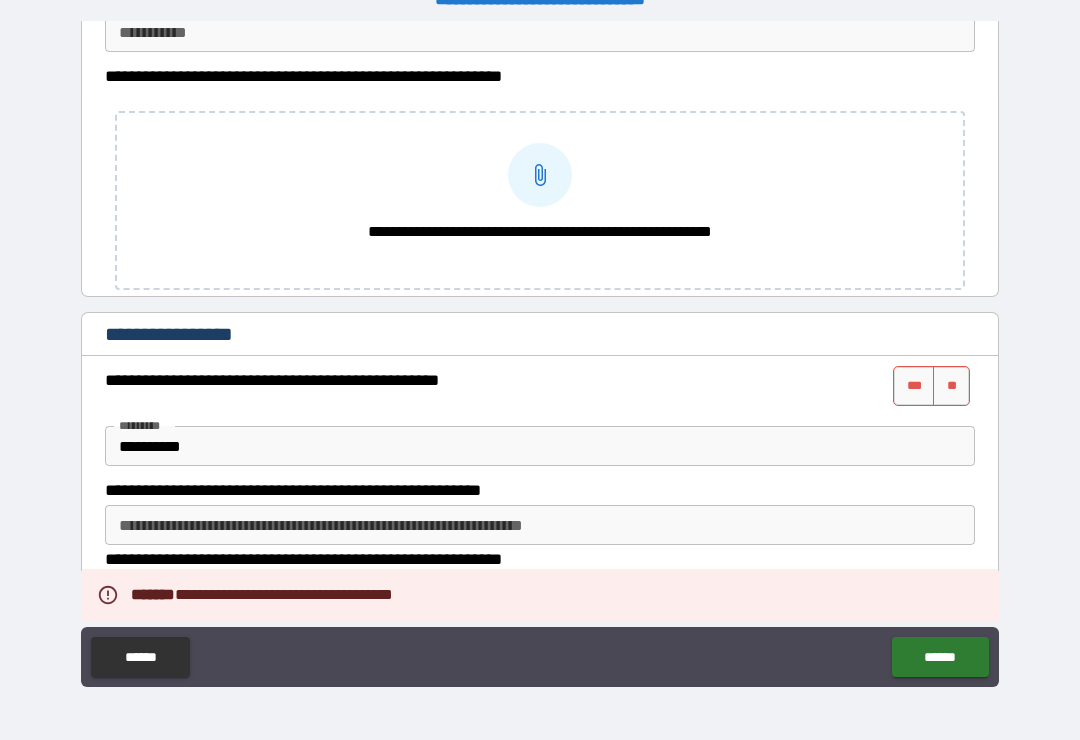 scroll, scrollTop: 4790, scrollLeft: 0, axis: vertical 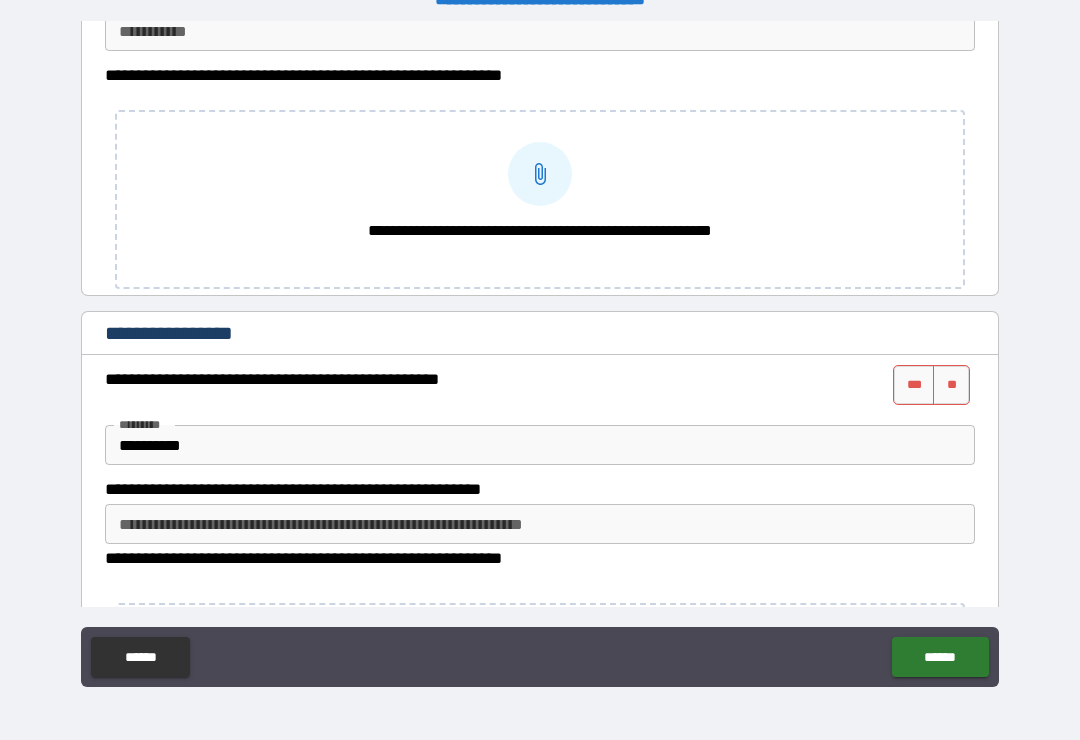 click on "***" at bounding box center (914, 385) 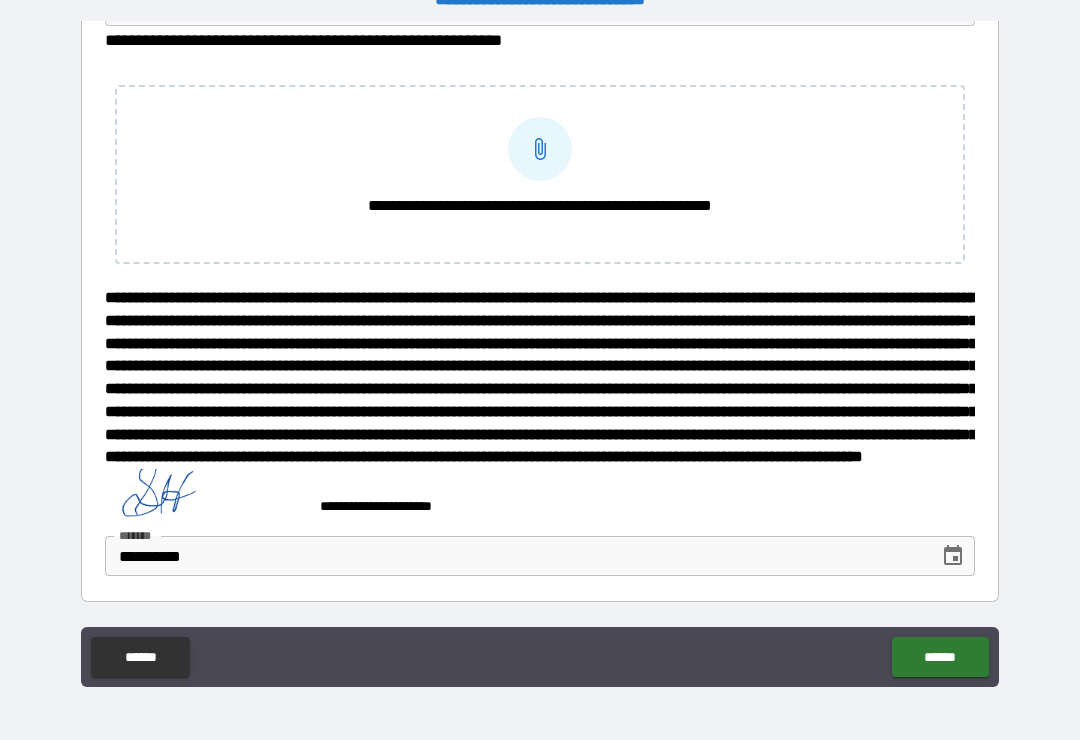 scroll, scrollTop: 5339, scrollLeft: 0, axis: vertical 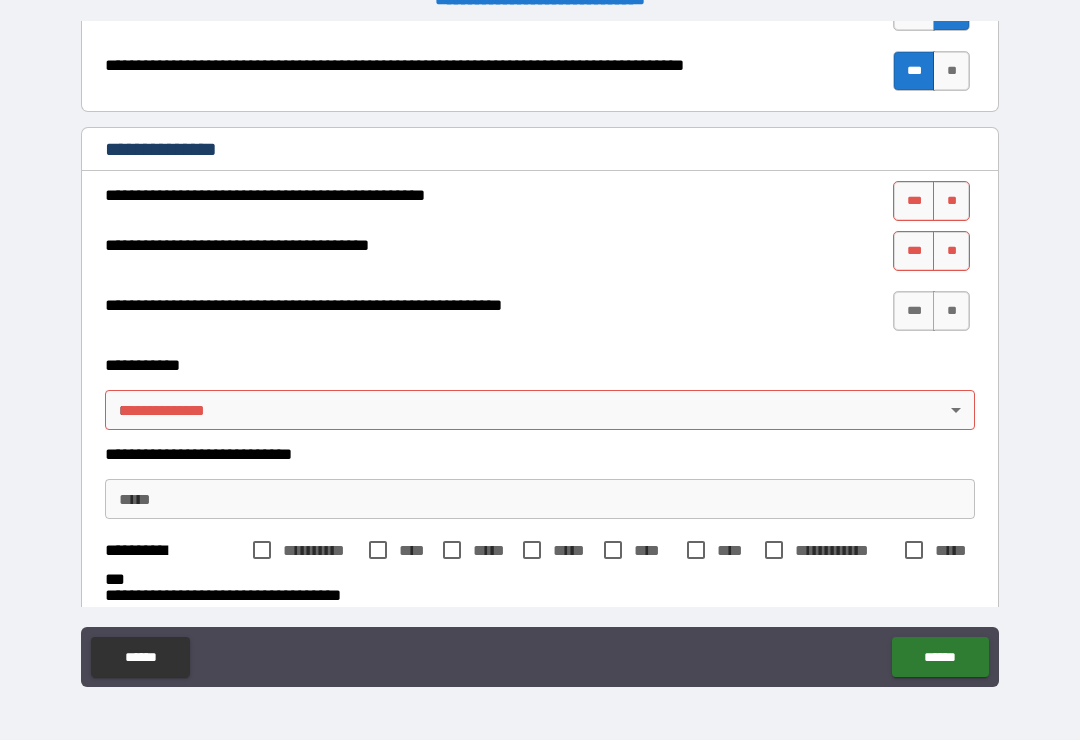 click on "**********" at bounding box center (540, 354) 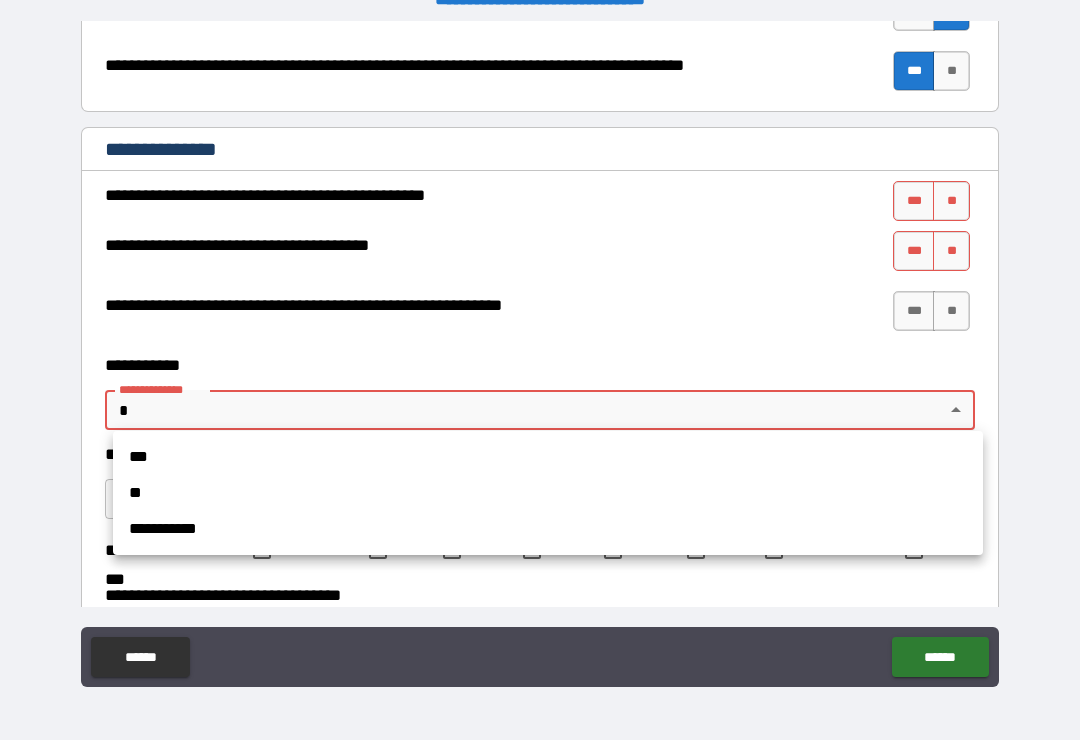 click on "***" at bounding box center (548, 457) 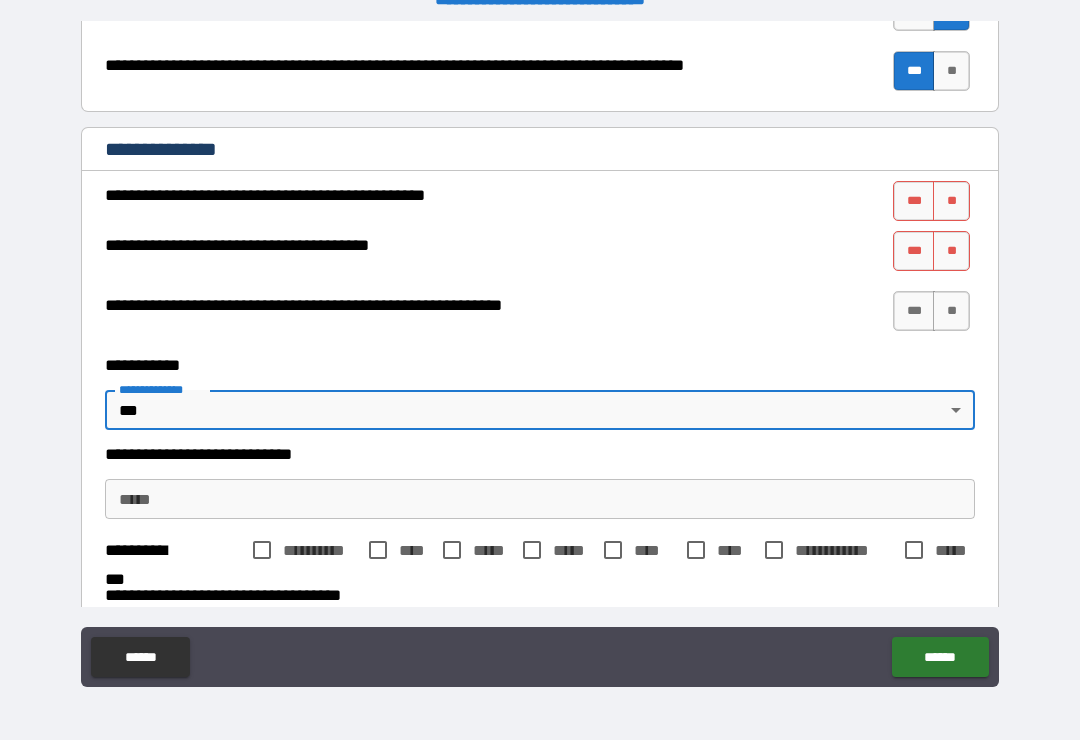 click on "*****" at bounding box center (540, 499) 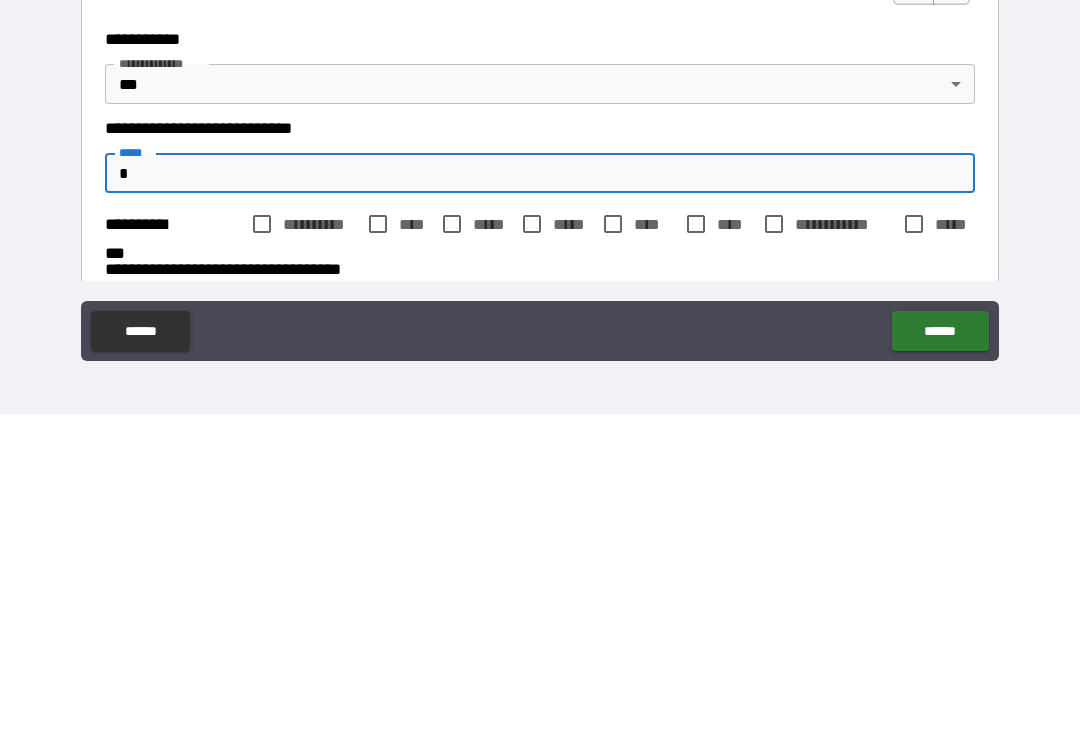 type on "*" 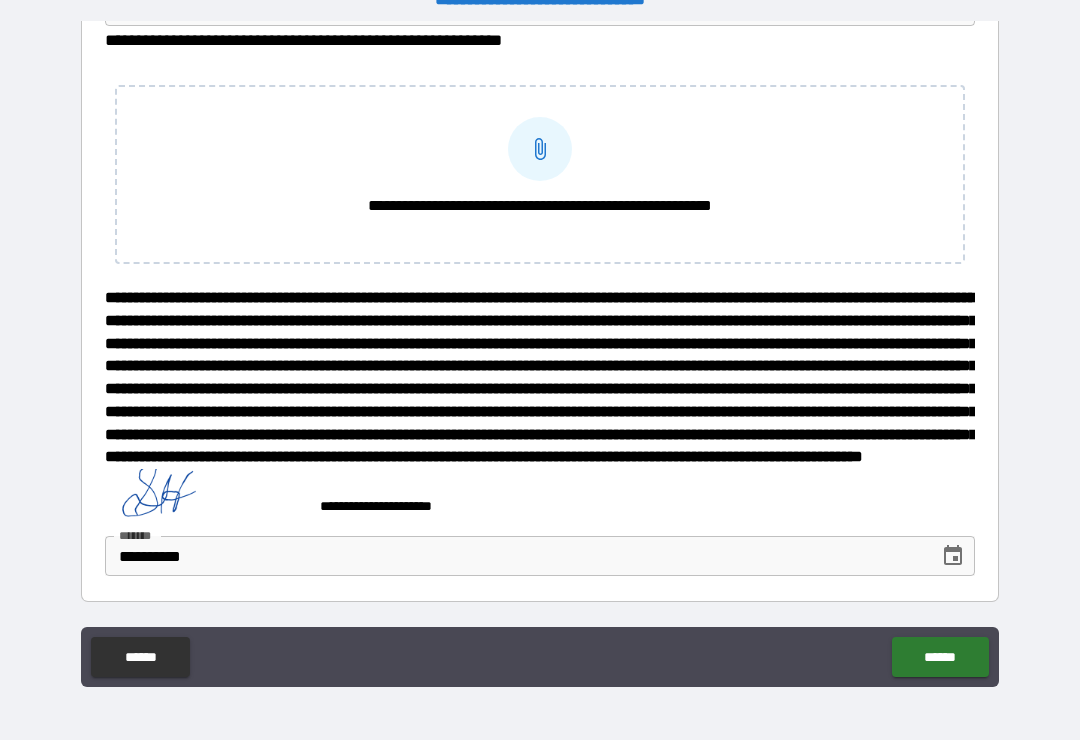 scroll, scrollTop: 5339, scrollLeft: 0, axis: vertical 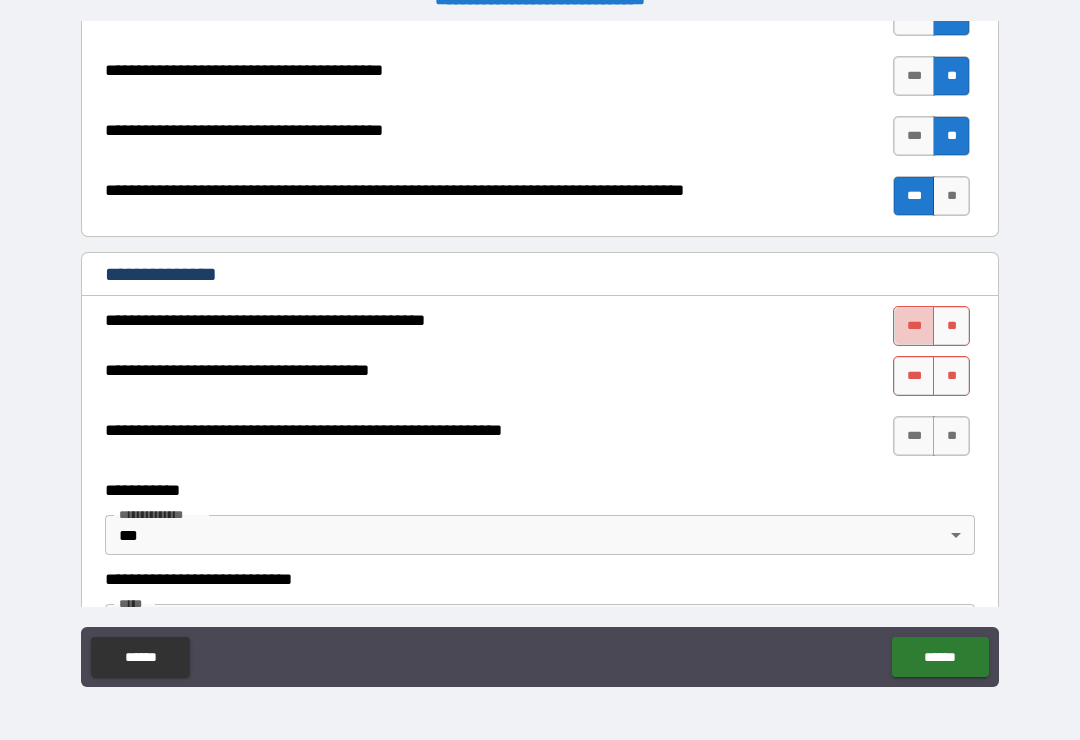 click on "***" at bounding box center (914, 326) 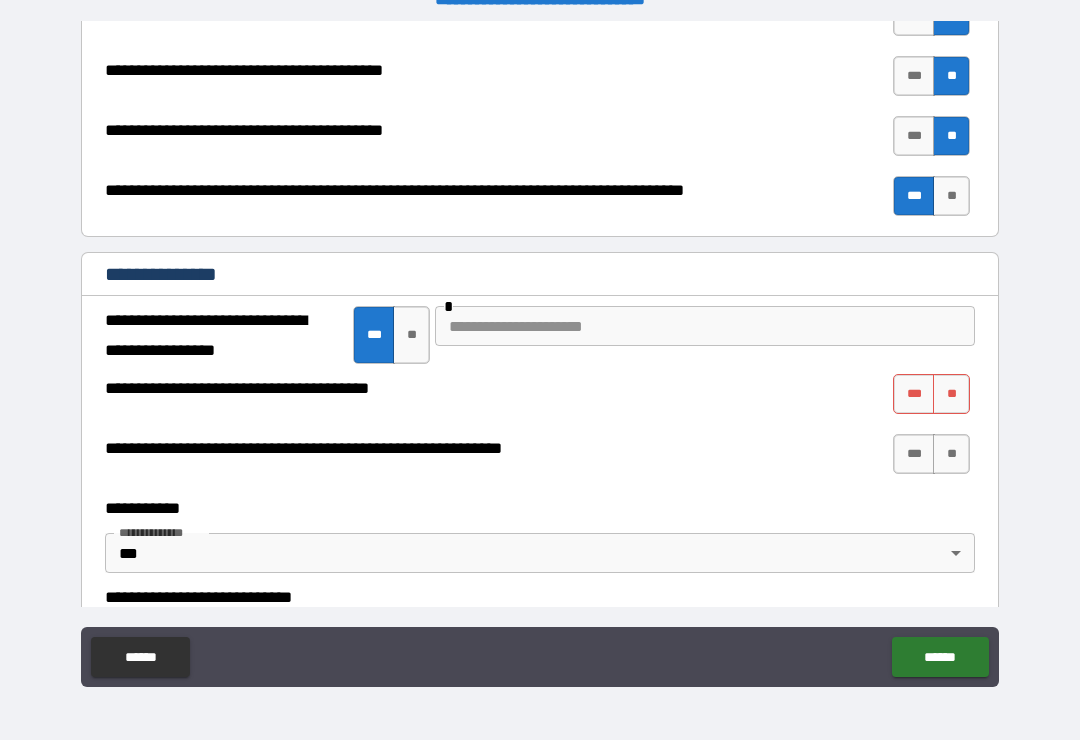 click at bounding box center [705, 326] 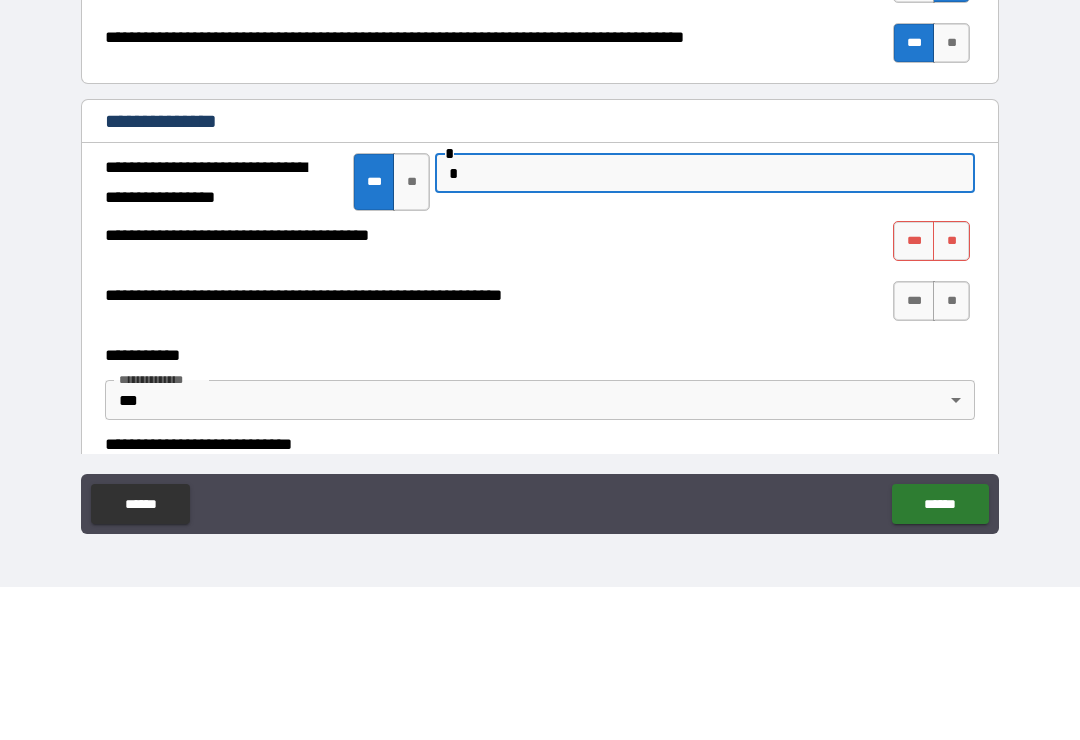 type on "*" 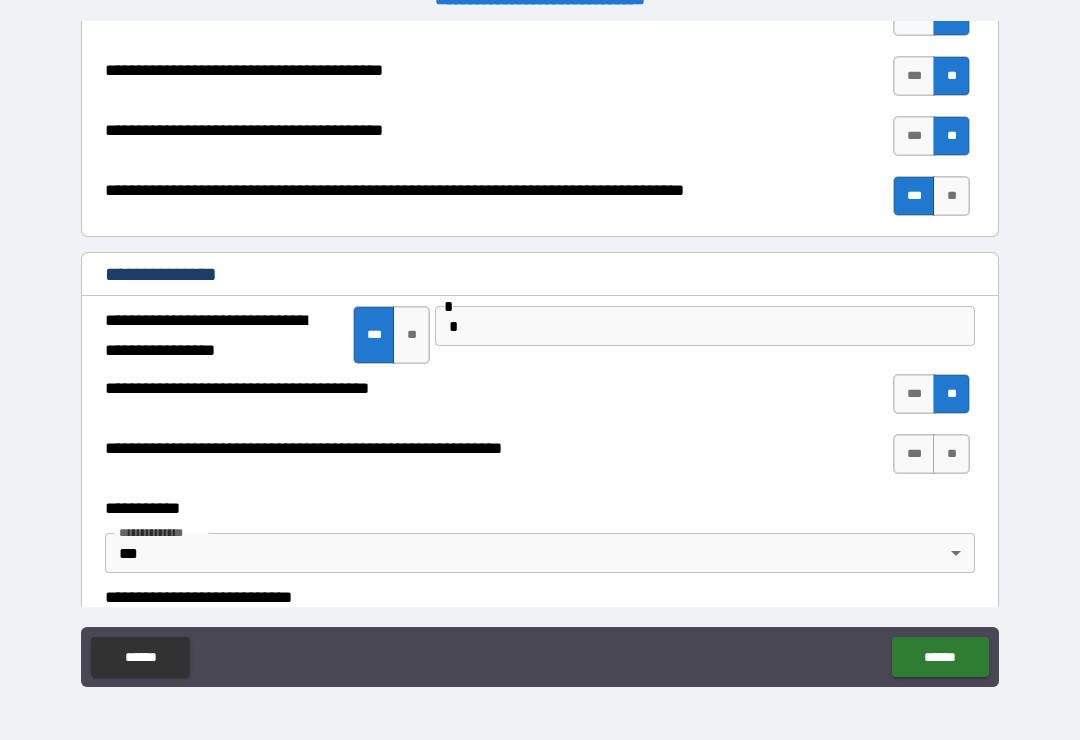 click on "**" at bounding box center (951, 454) 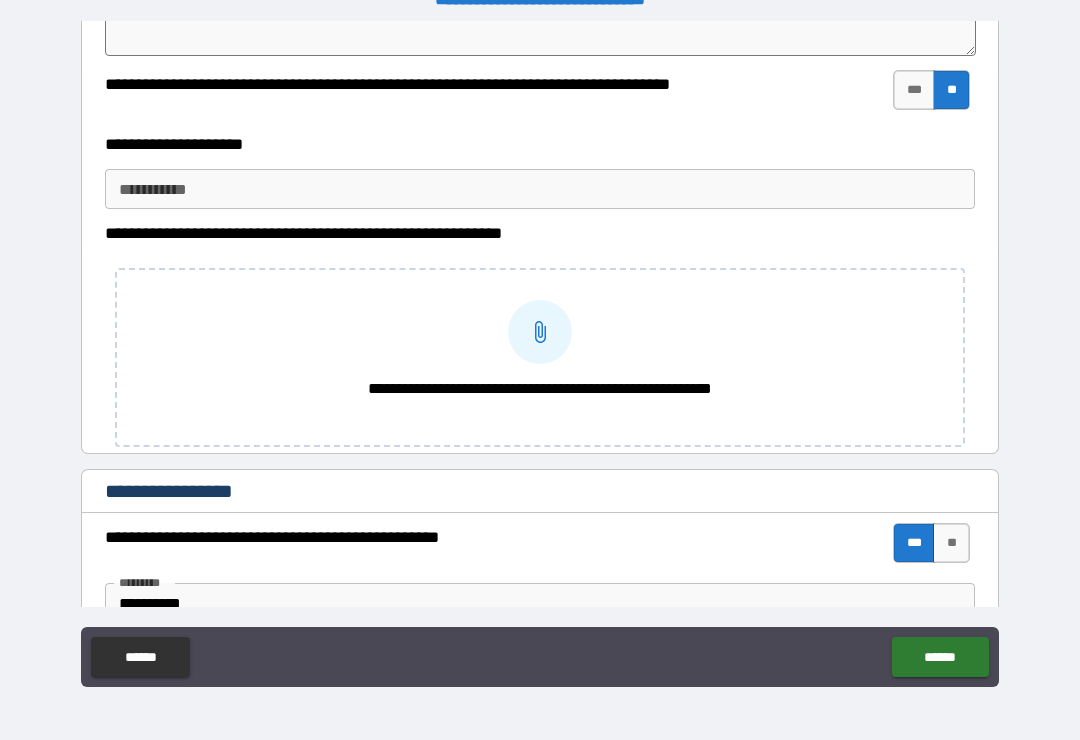scroll, scrollTop: 4661, scrollLeft: 0, axis: vertical 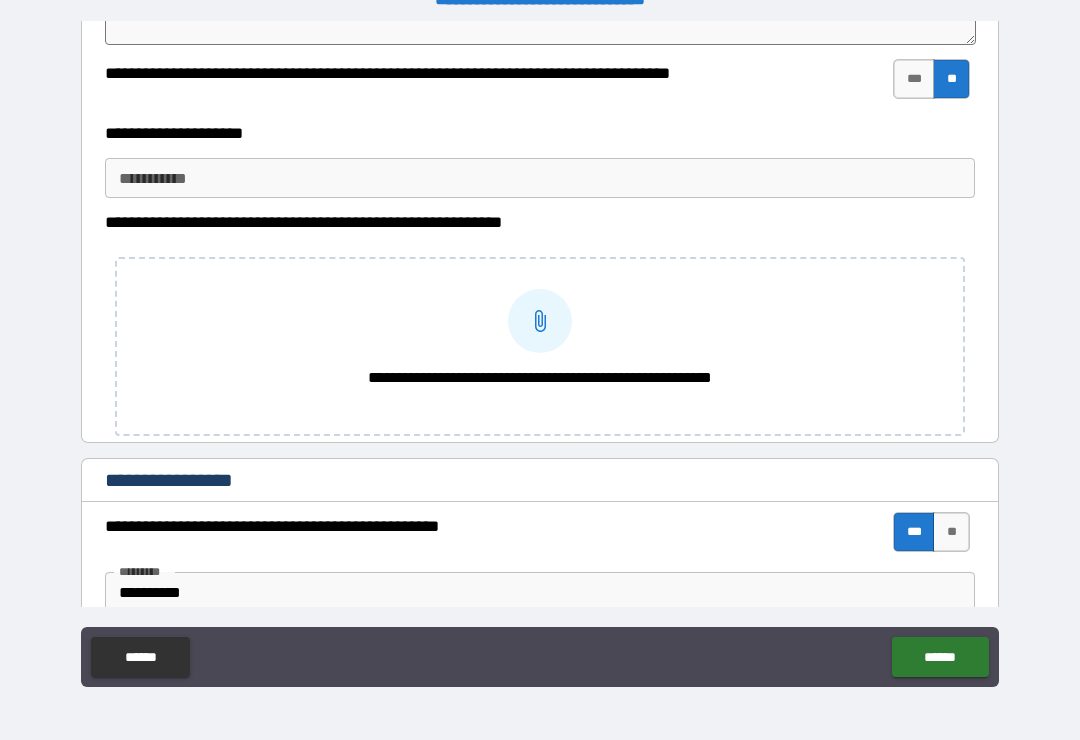 click on "******" at bounding box center [940, 657] 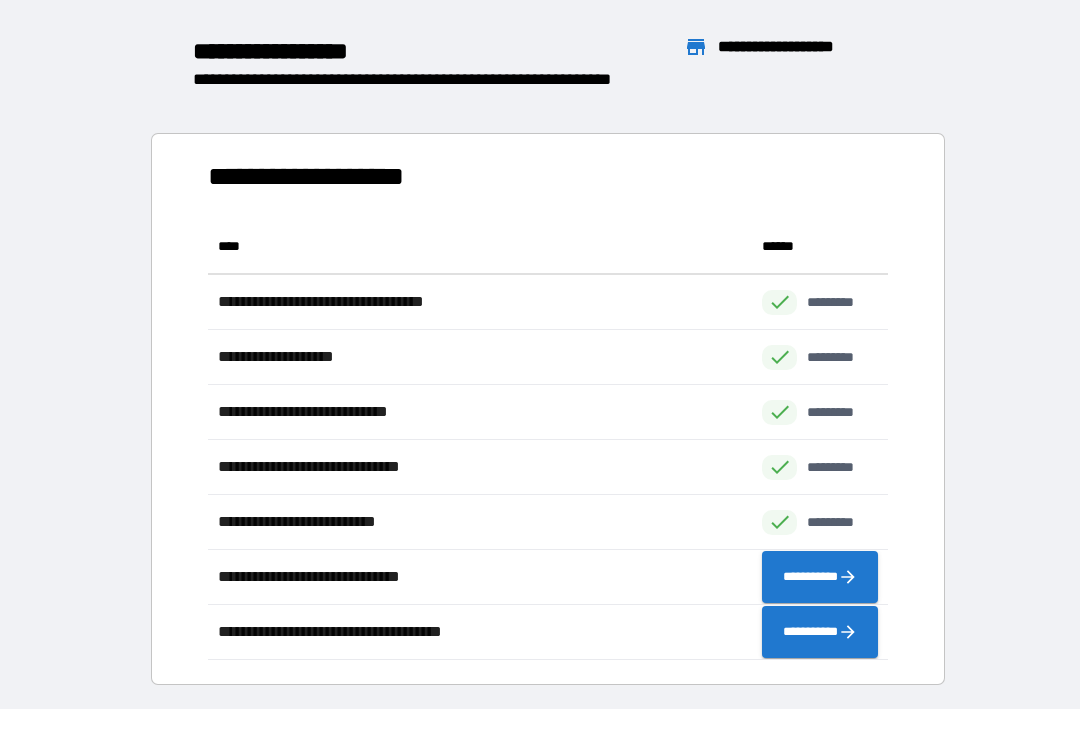 scroll, scrollTop: 441, scrollLeft: 680, axis: both 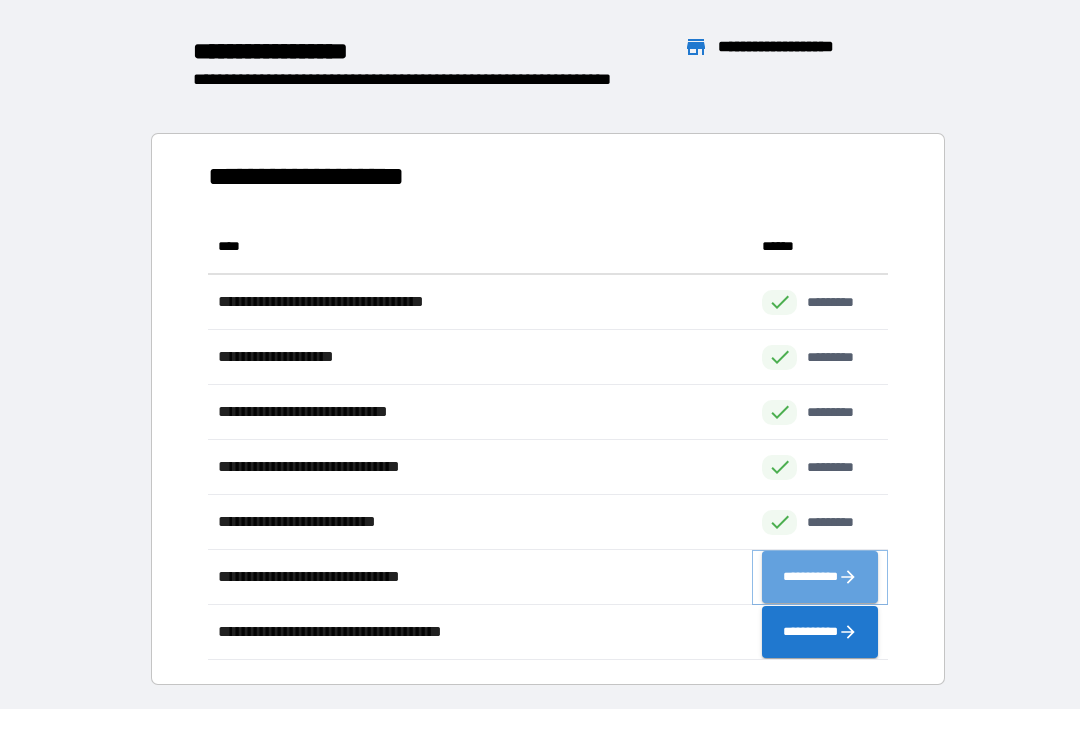 click on "**********" at bounding box center [820, 577] 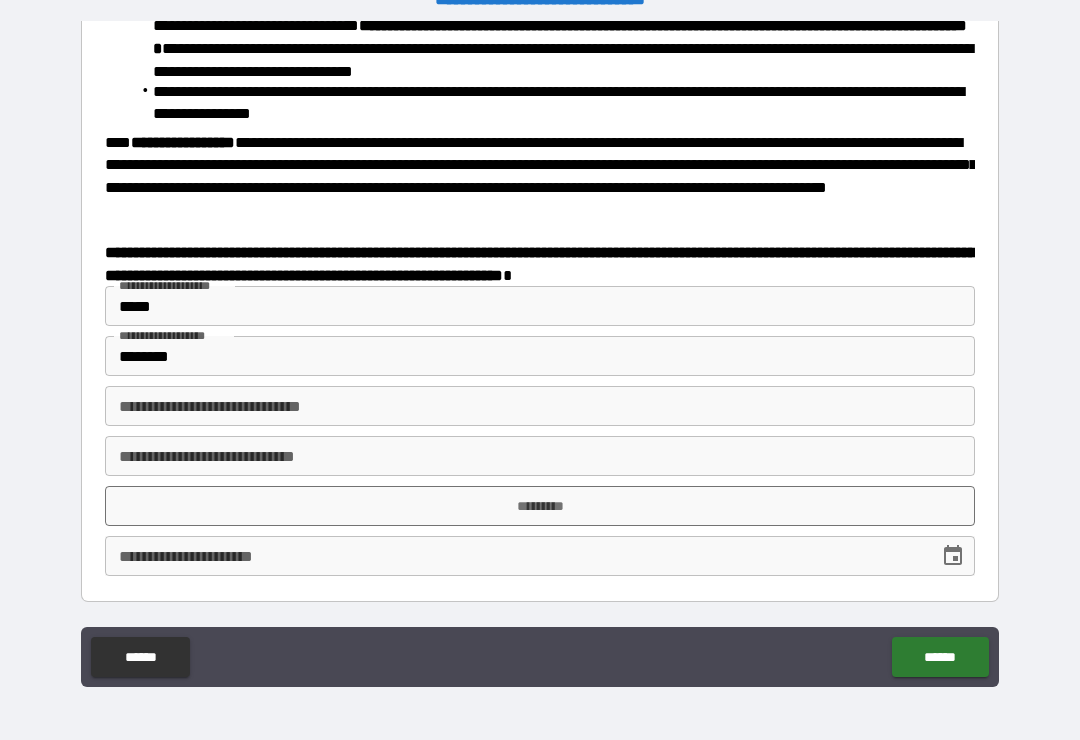 scroll, scrollTop: 793, scrollLeft: 0, axis: vertical 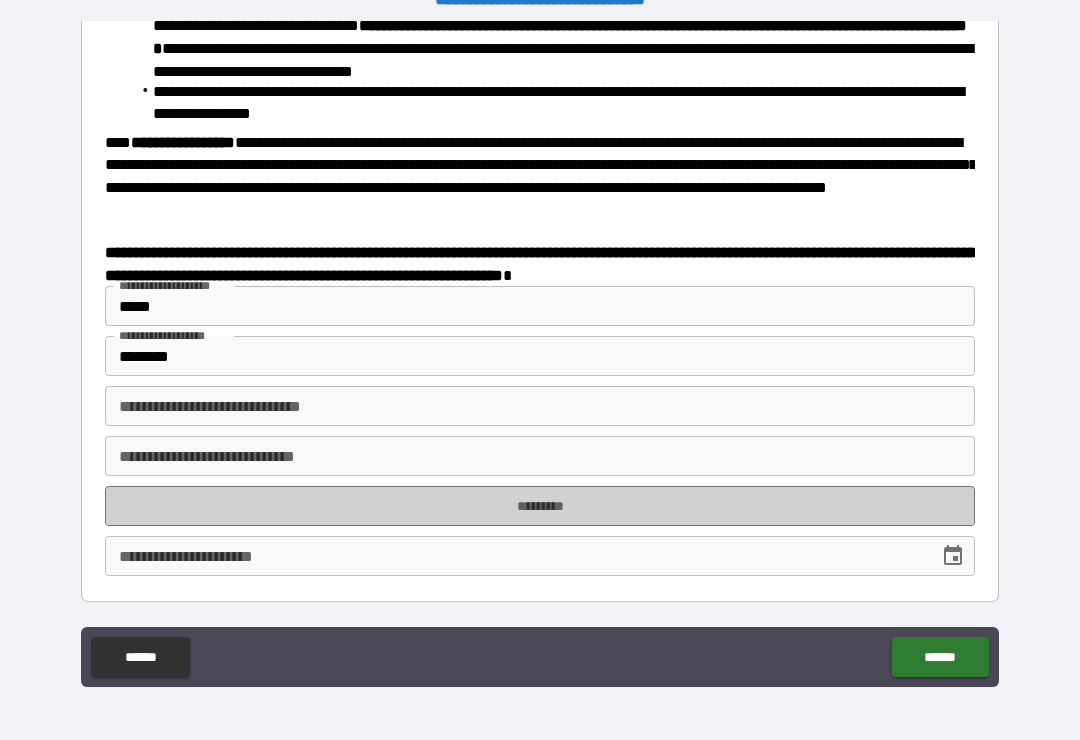 click on "*********" at bounding box center [540, 506] 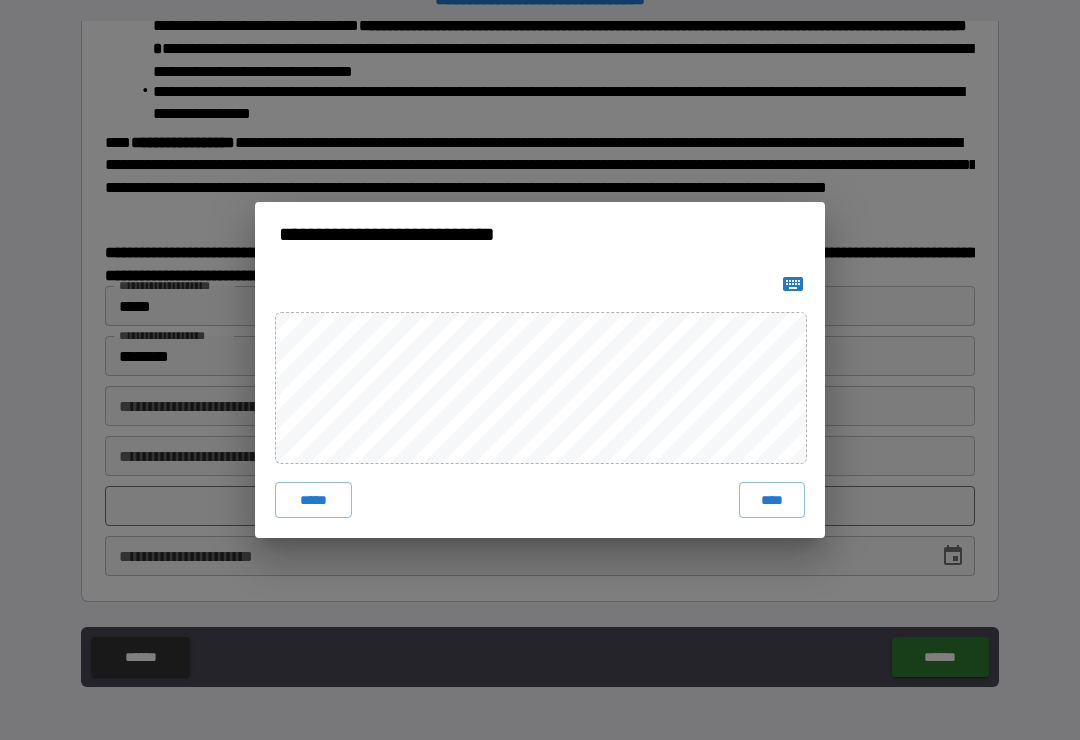 click on "****" at bounding box center [772, 500] 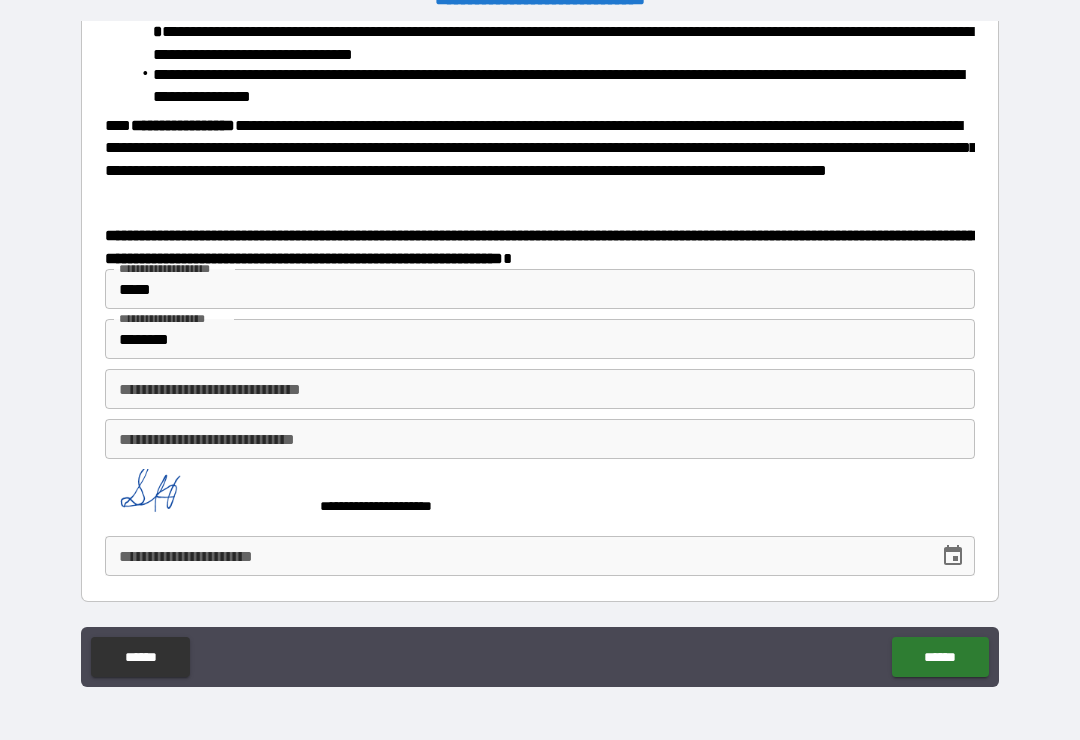 scroll, scrollTop: 810, scrollLeft: 0, axis: vertical 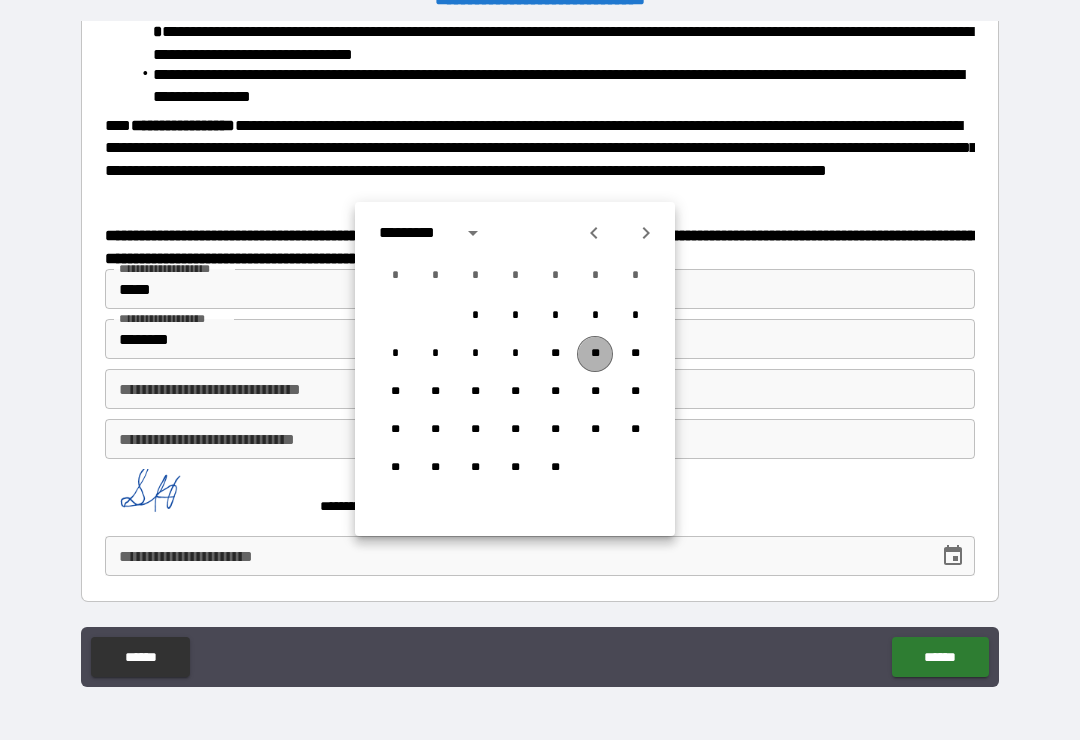 click on "**" at bounding box center [595, 354] 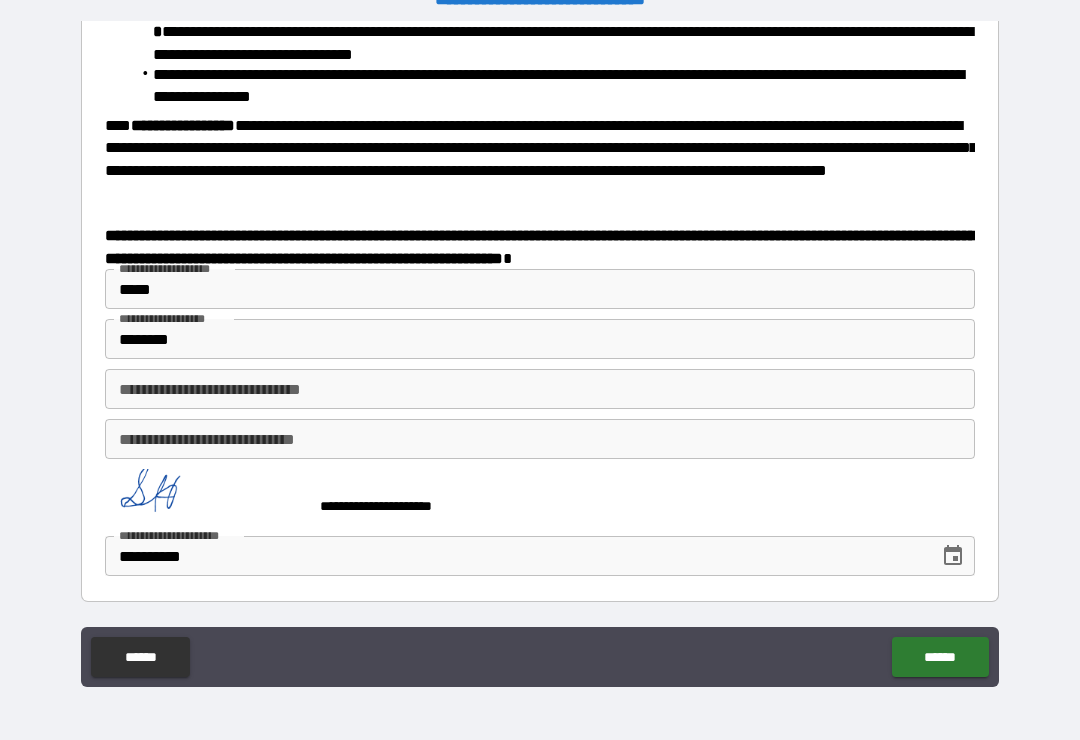 scroll, scrollTop: 810, scrollLeft: 0, axis: vertical 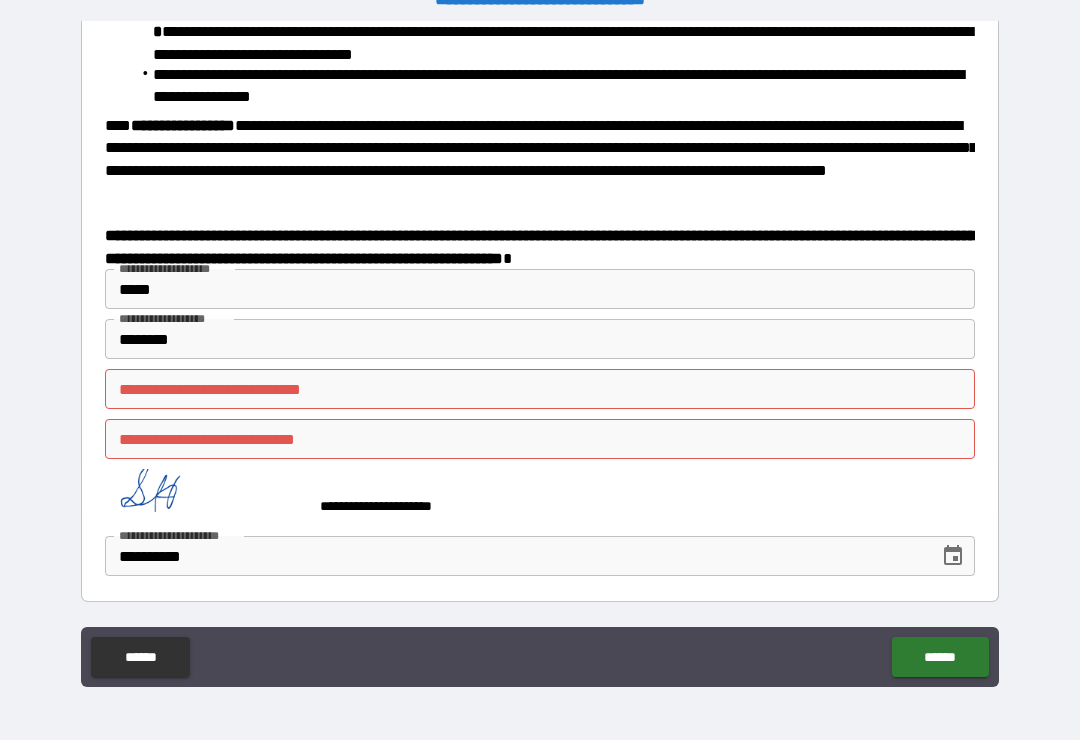click on "**********" at bounding box center (540, 389) 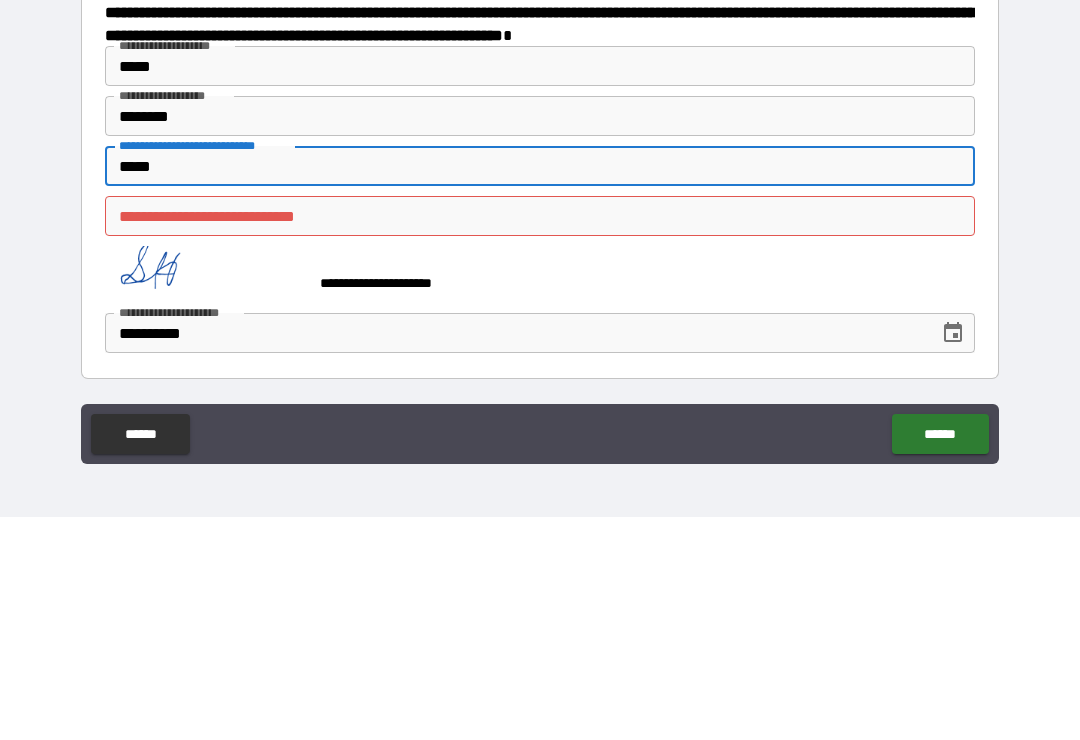 type on "*****" 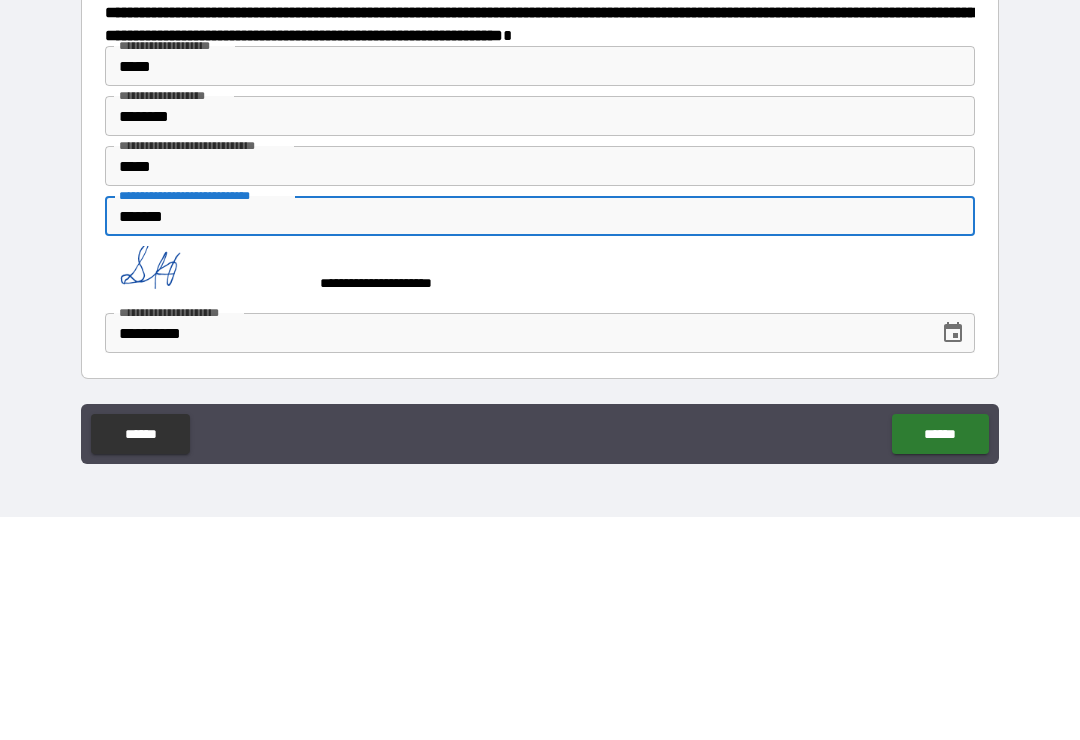 type on "********" 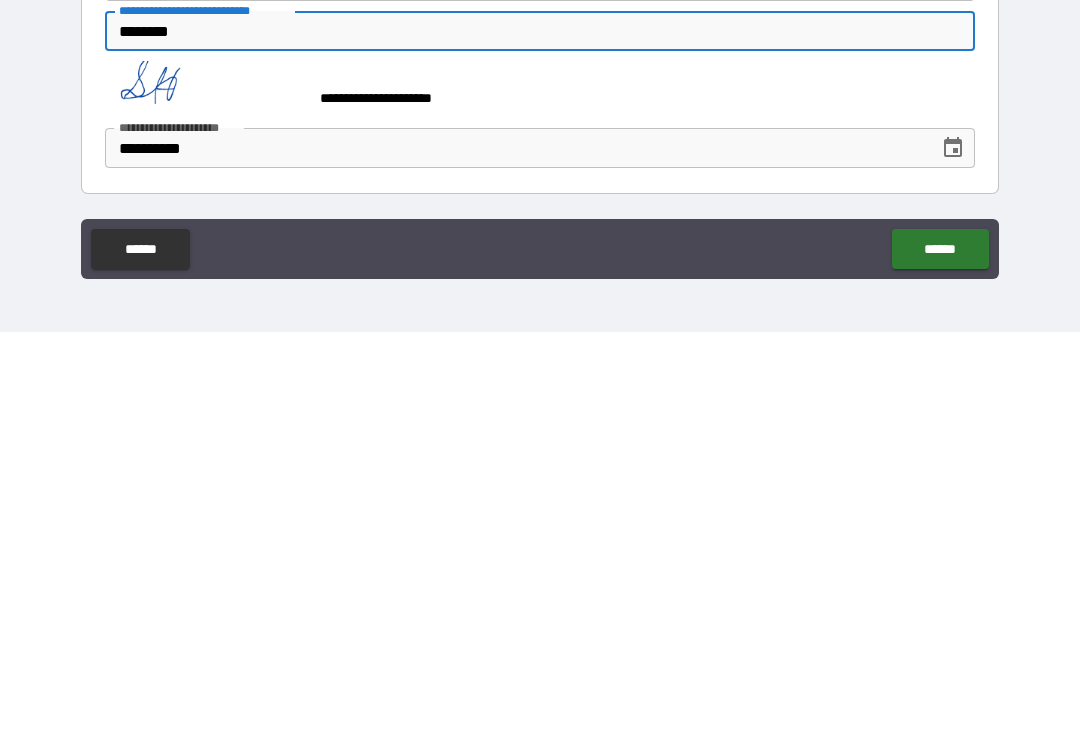 click on "******" at bounding box center [940, 657] 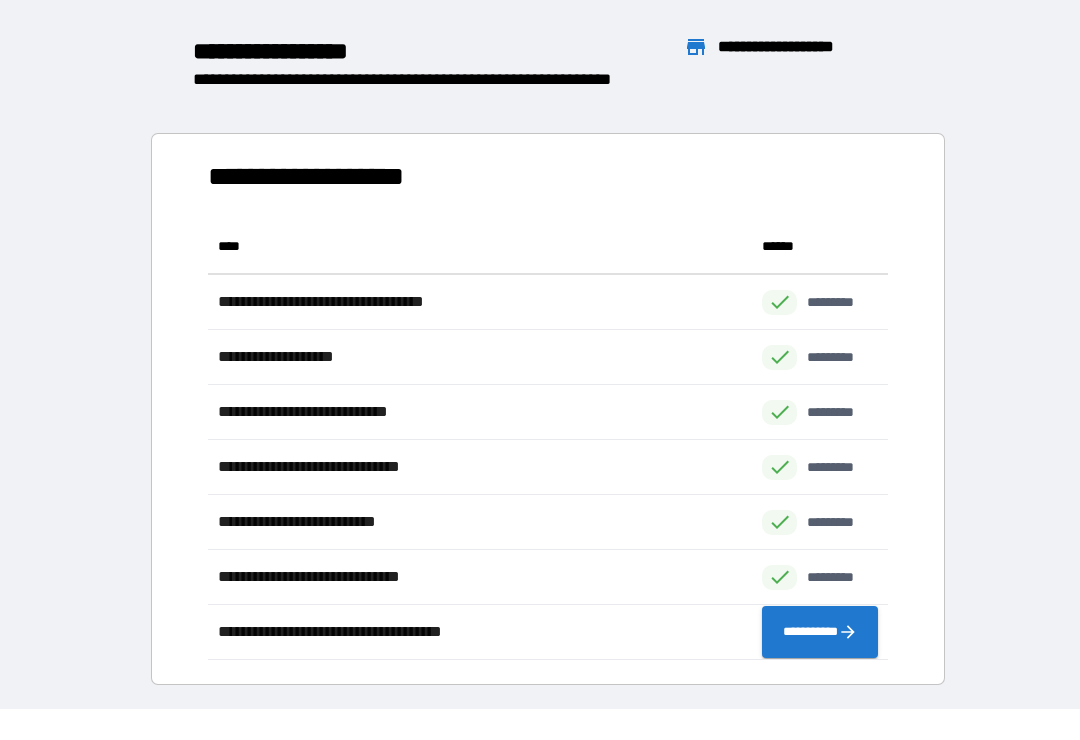 scroll, scrollTop: 1, scrollLeft: 1, axis: both 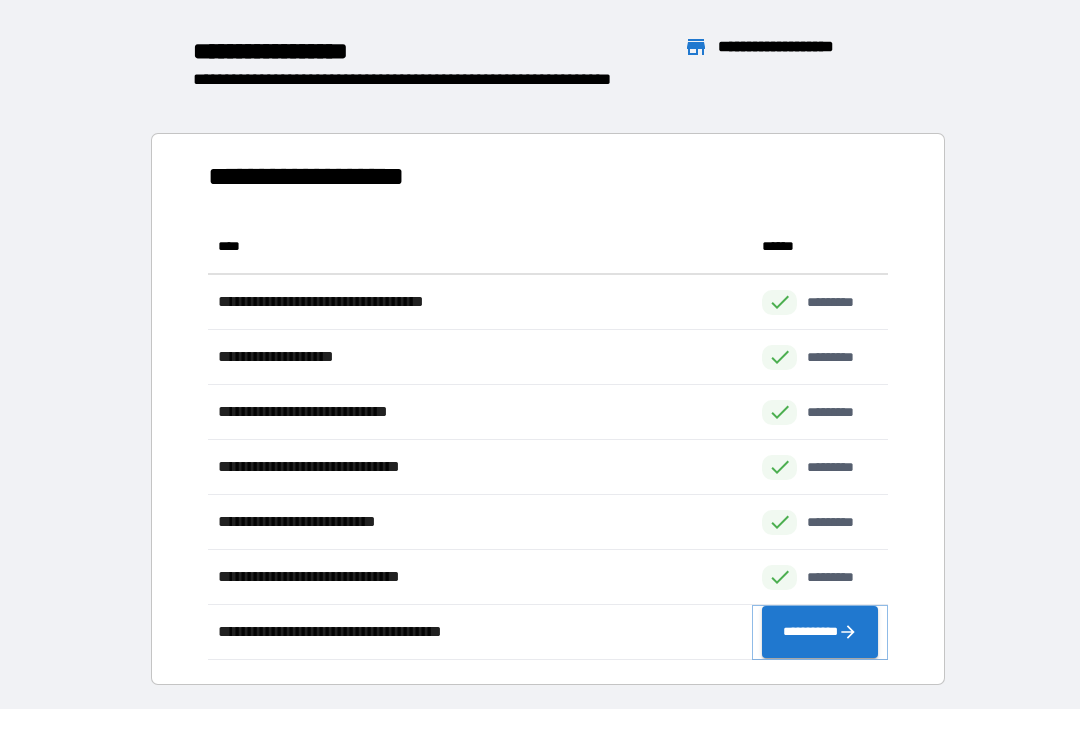 click on "**********" at bounding box center (820, 632) 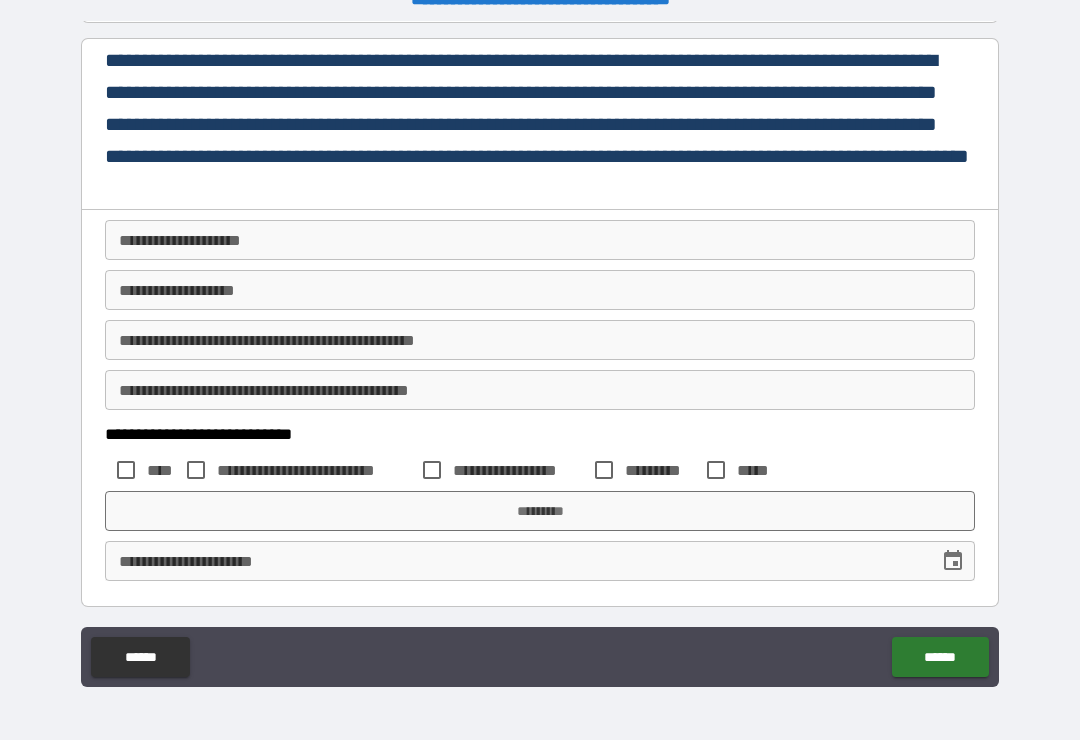 scroll, scrollTop: 2907, scrollLeft: 0, axis: vertical 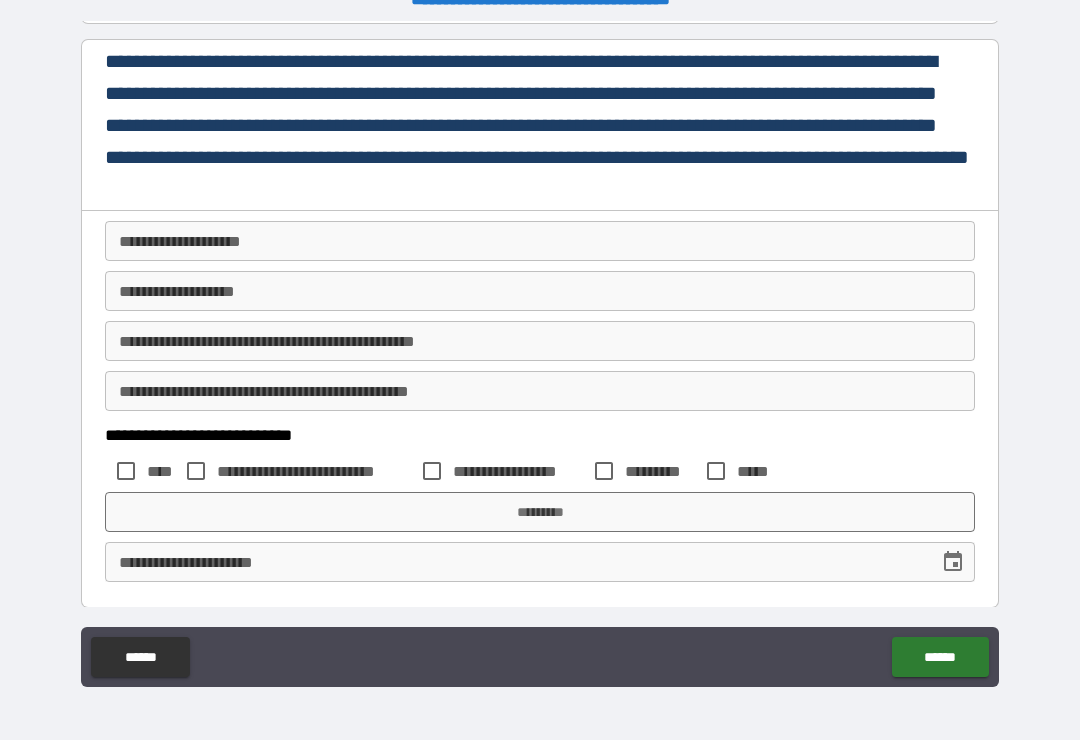 click on "**********" at bounding box center [540, 241] 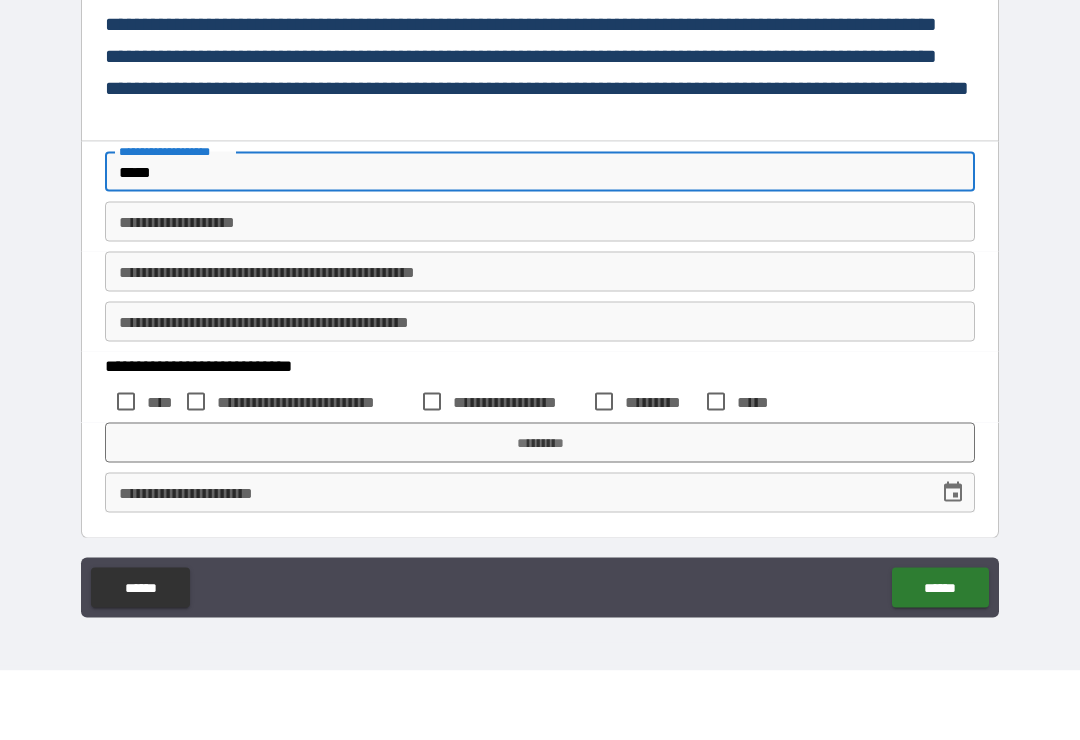 type on "*****" 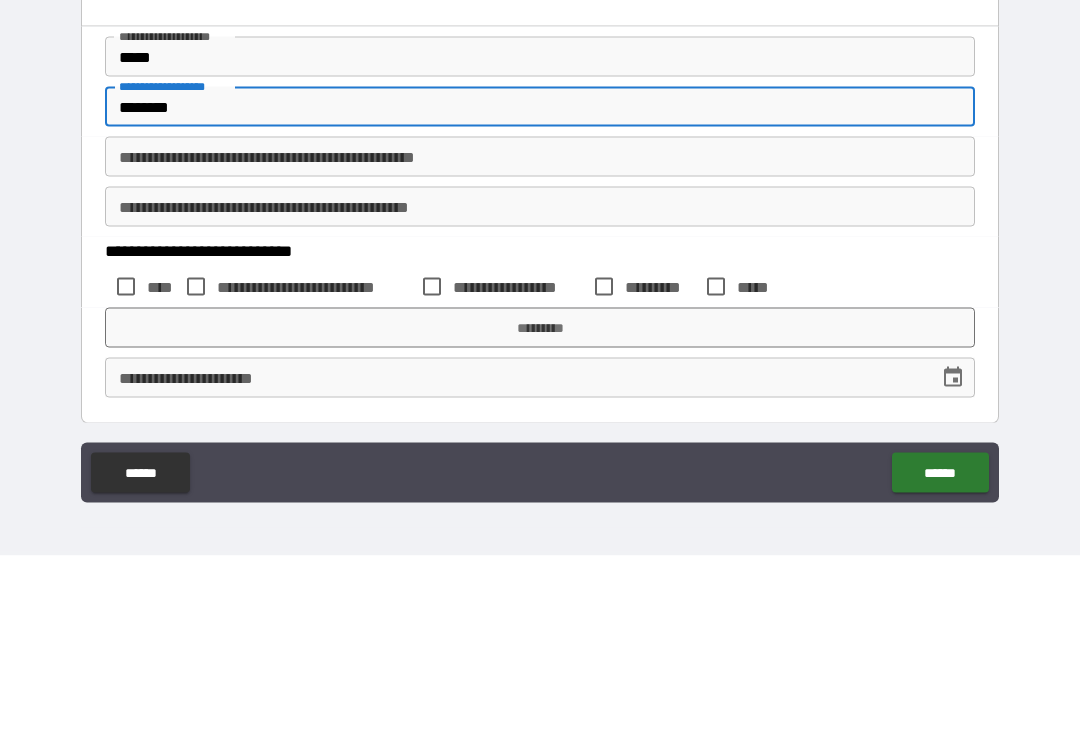 type on "********" 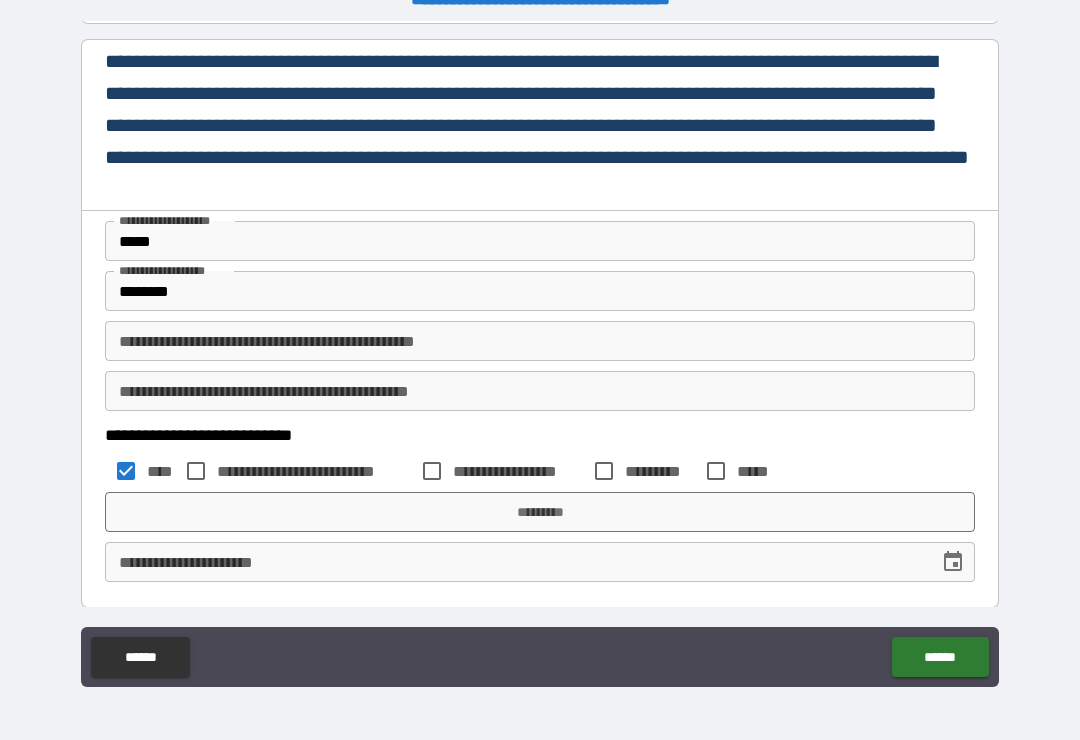 scroll, scrollTop: 2907, scrollLeft: 0, axis: vertical 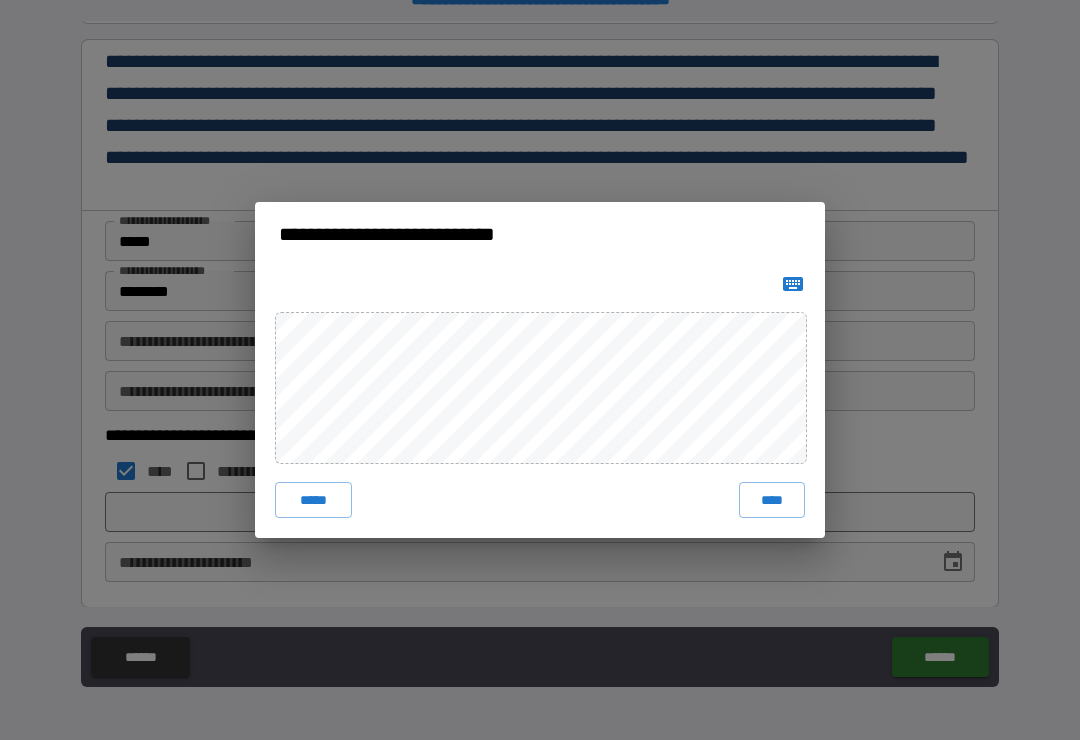 click on "****" at bounding box center [772, 500] 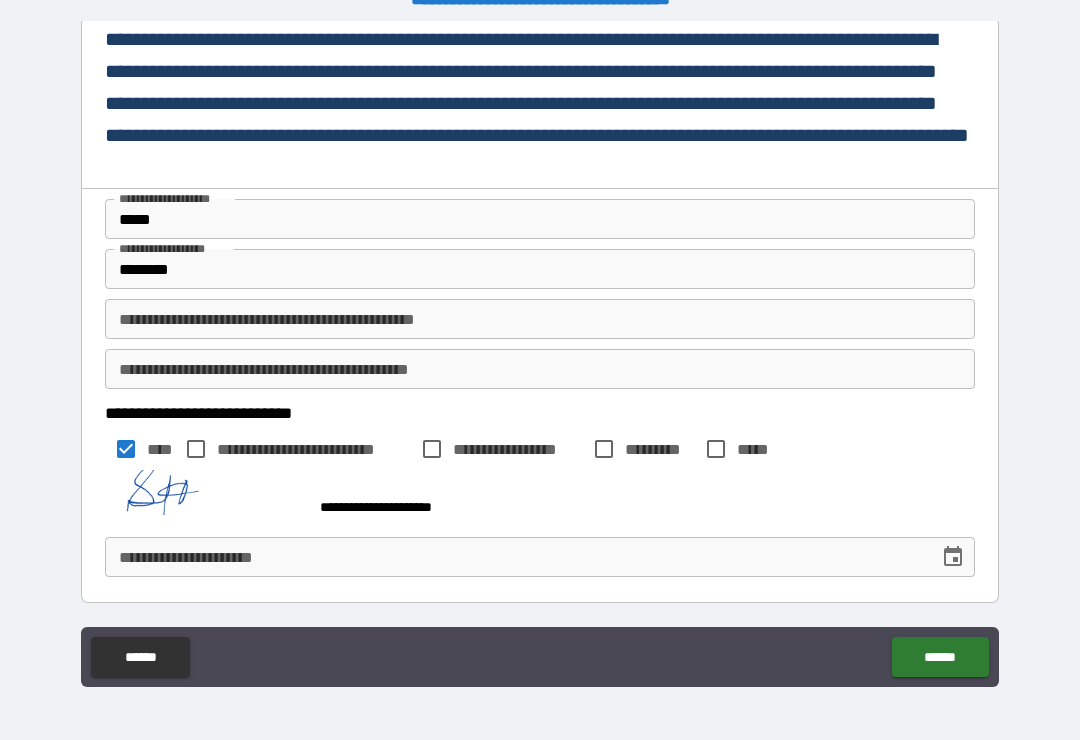scroll, scrollTop: 2924, scrollLeft: 0, axis: vertical 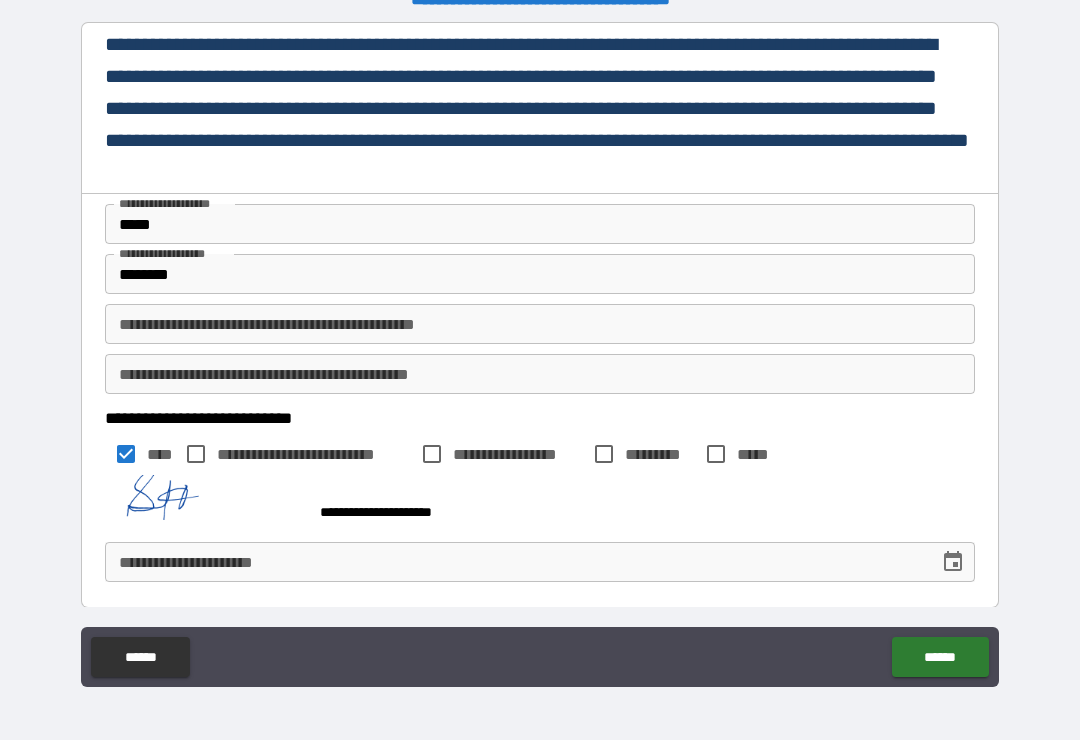 click on "**********" at bounding box center [515, 562] 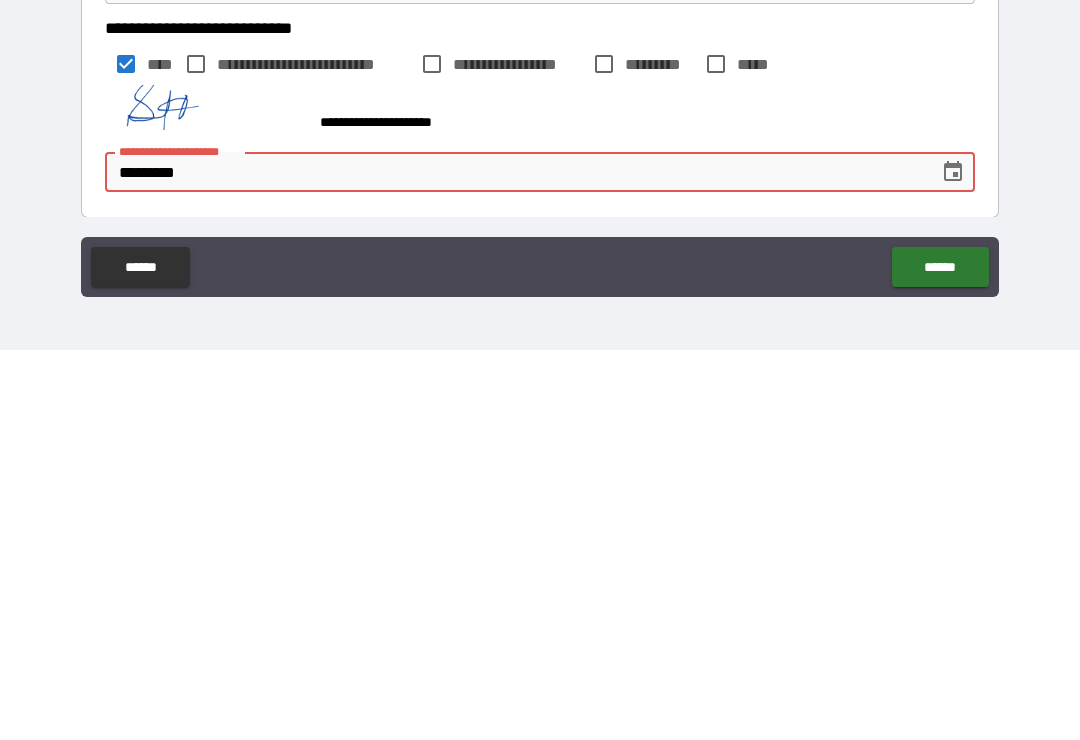 type on "**********" 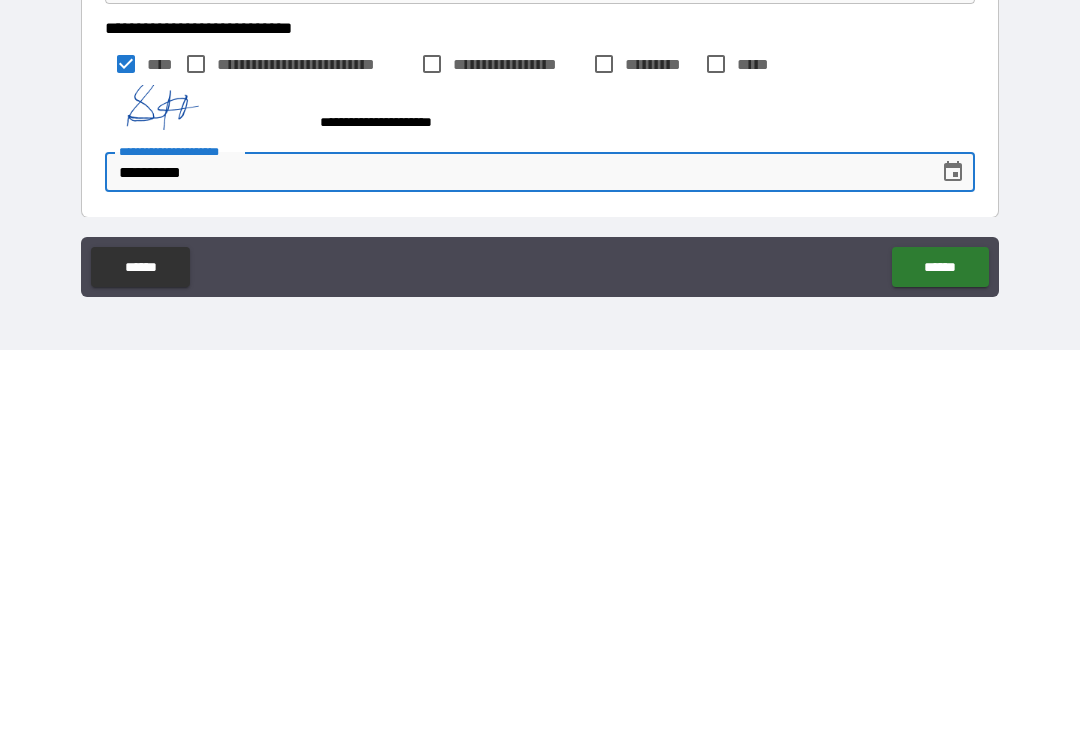 click on "******" at bounding box center [940, 657] 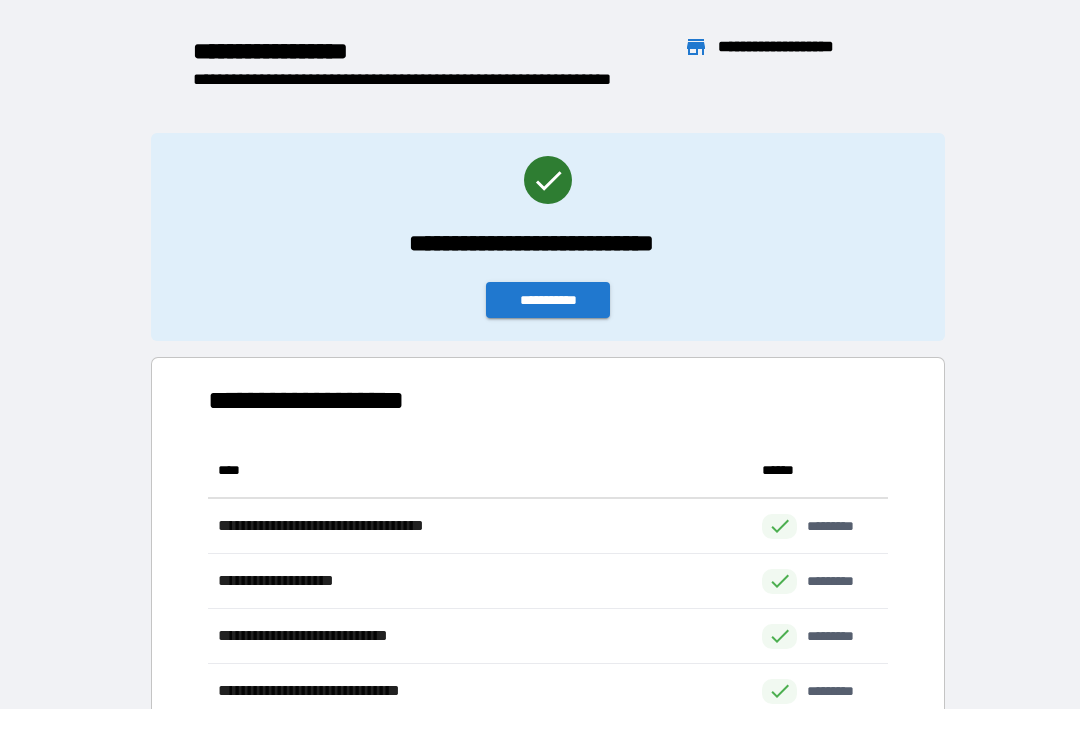 scroll, scrollTop: 1, scrollLeft: 1, axis: both 